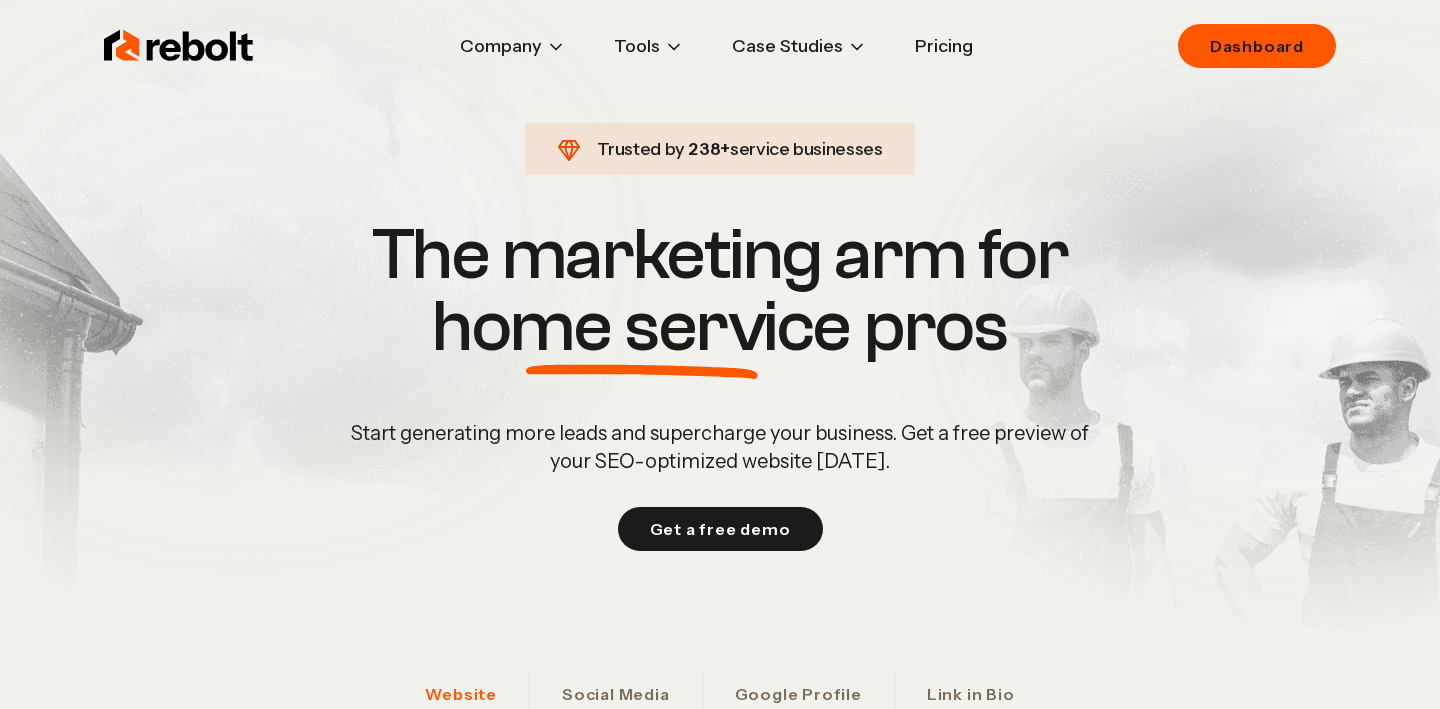 scroll, scrollTop: 0, scrollLeft: 0, axis: both 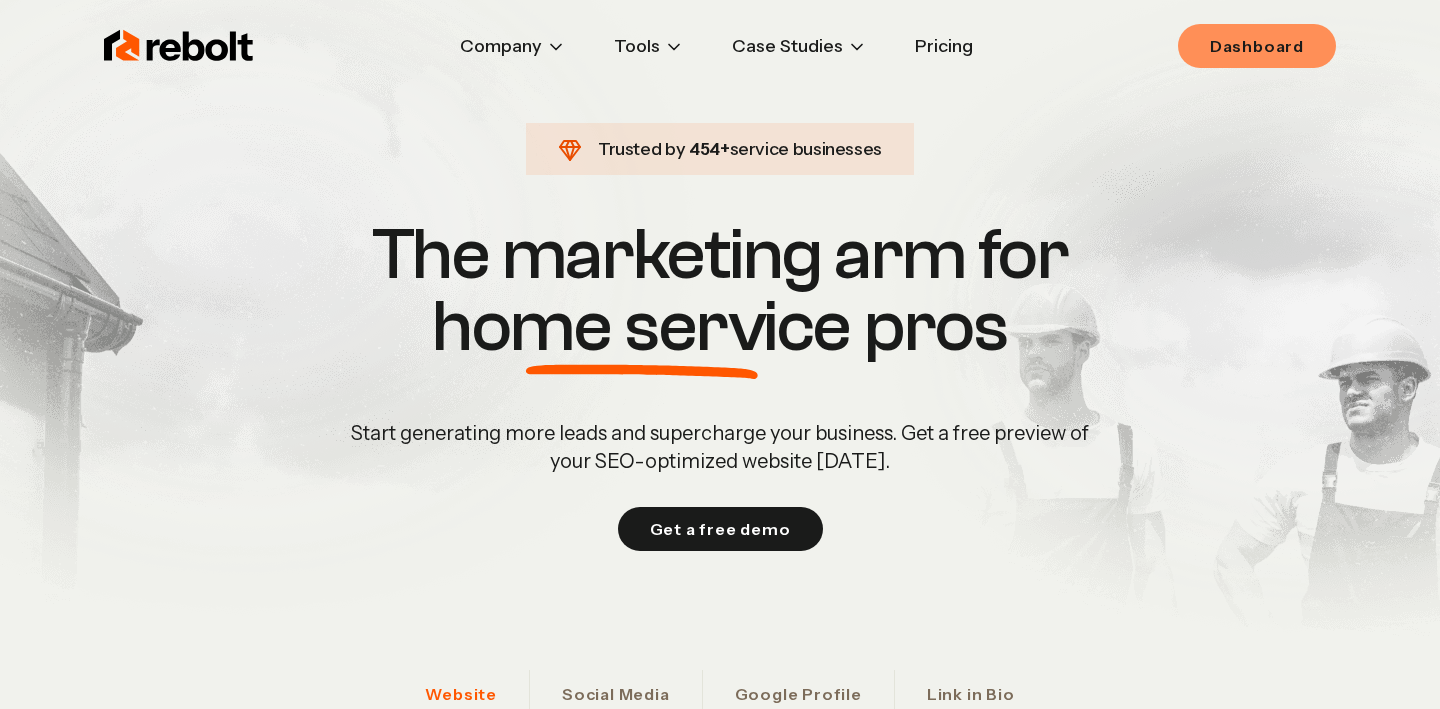click on "Dashboard" at bounding box center (1257, 46) 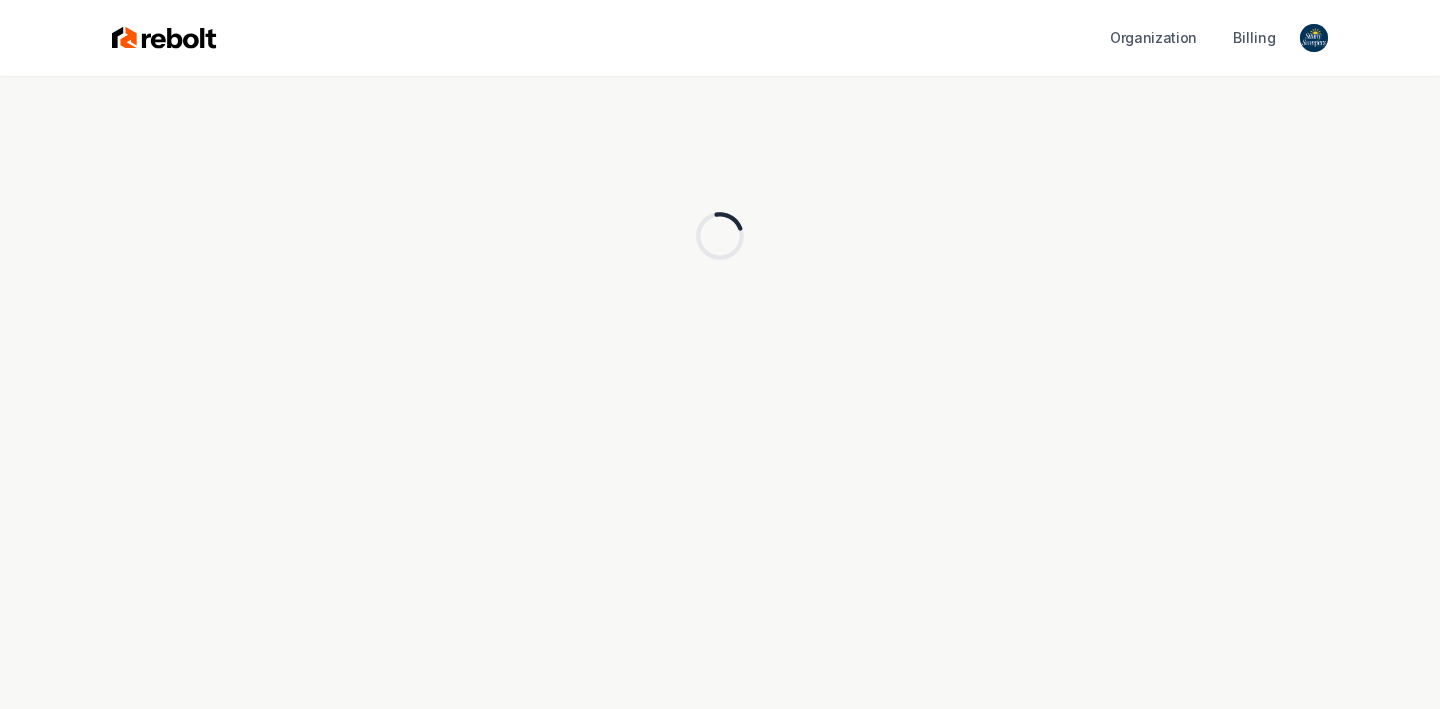 click at bounding box center [1314, 38] 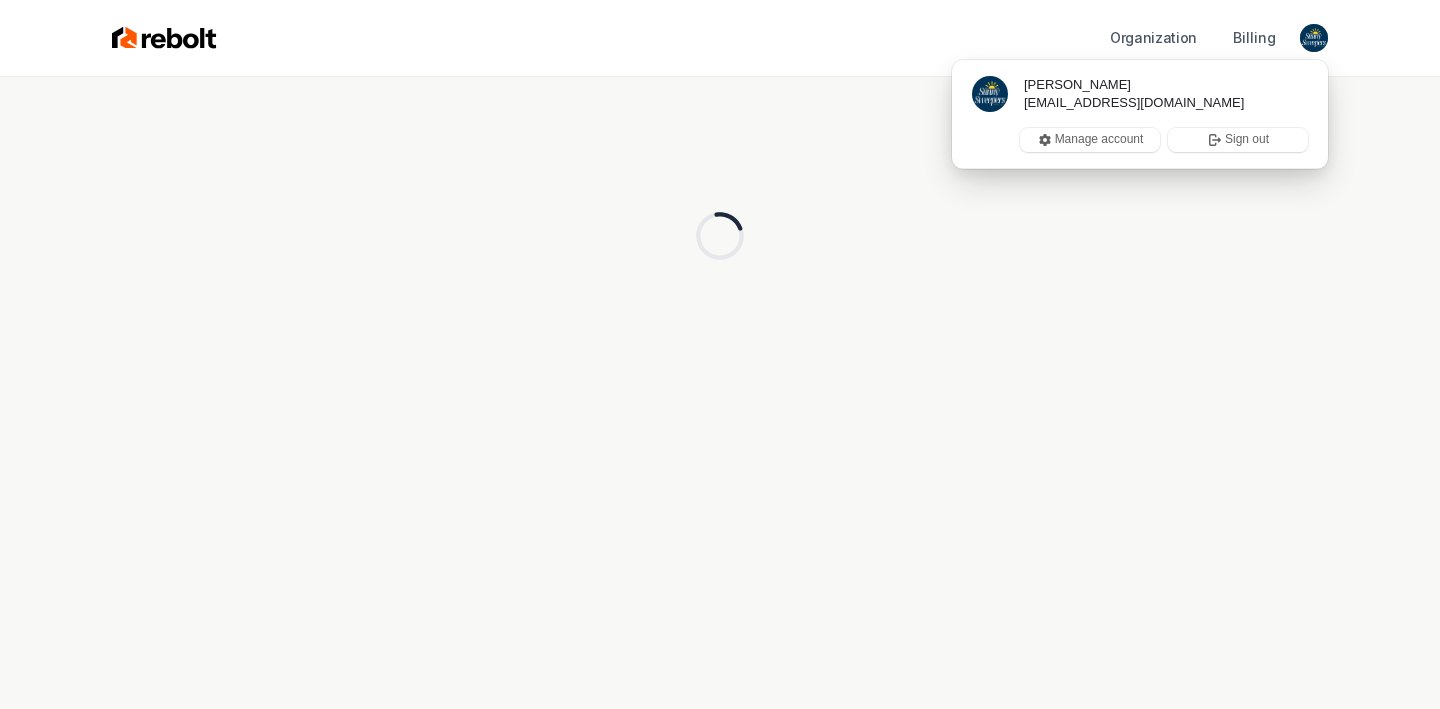 click at bounding box center (1314, 38) 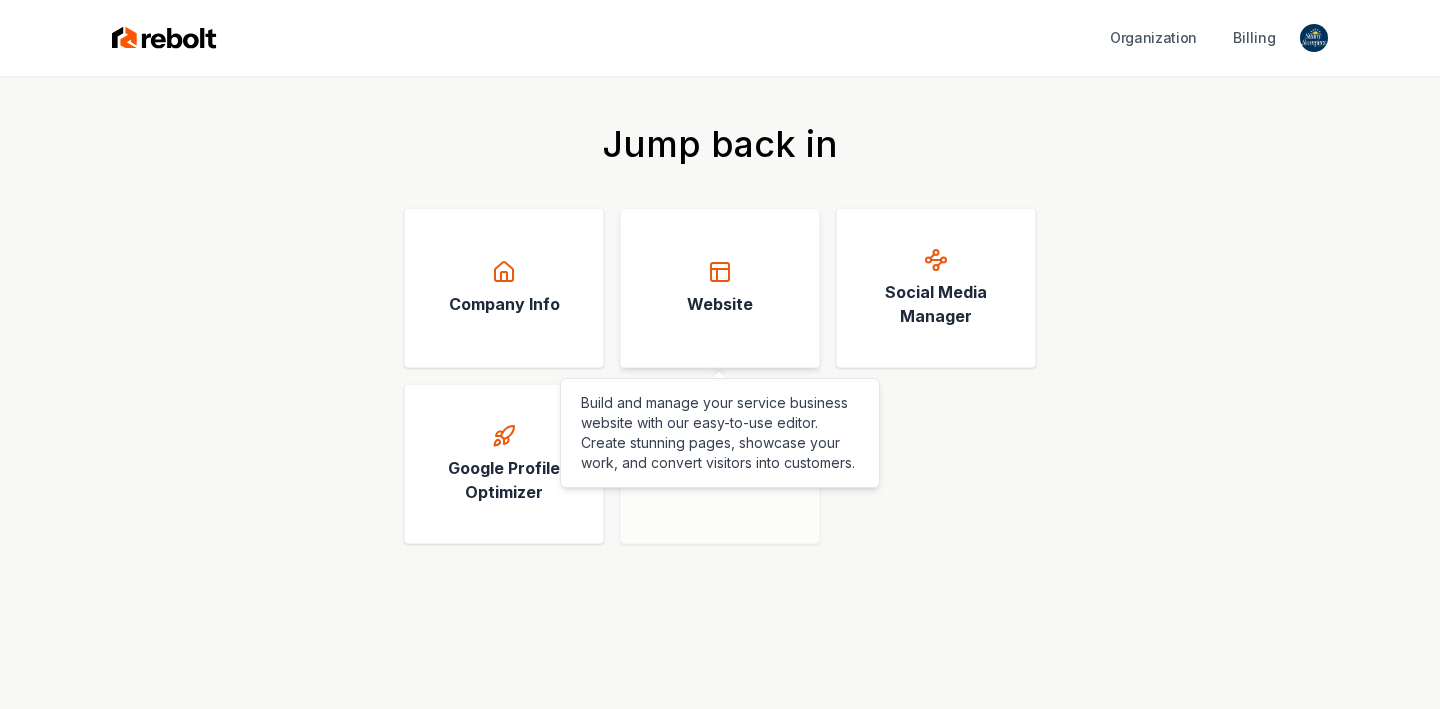 click on "Website" at bounding box center (720, 288) 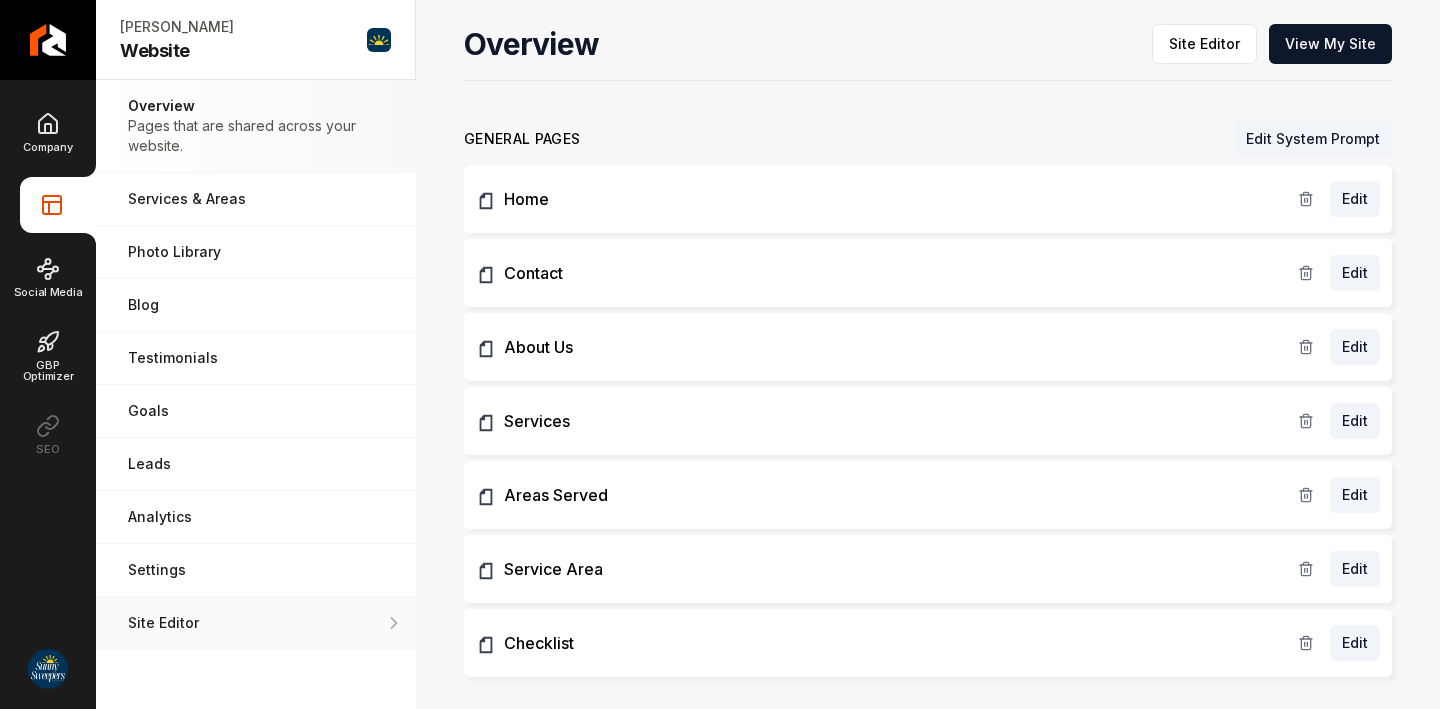 click on "Site Editor Edit your website with our easy-to-use editor." at bounding box center (256, 623) 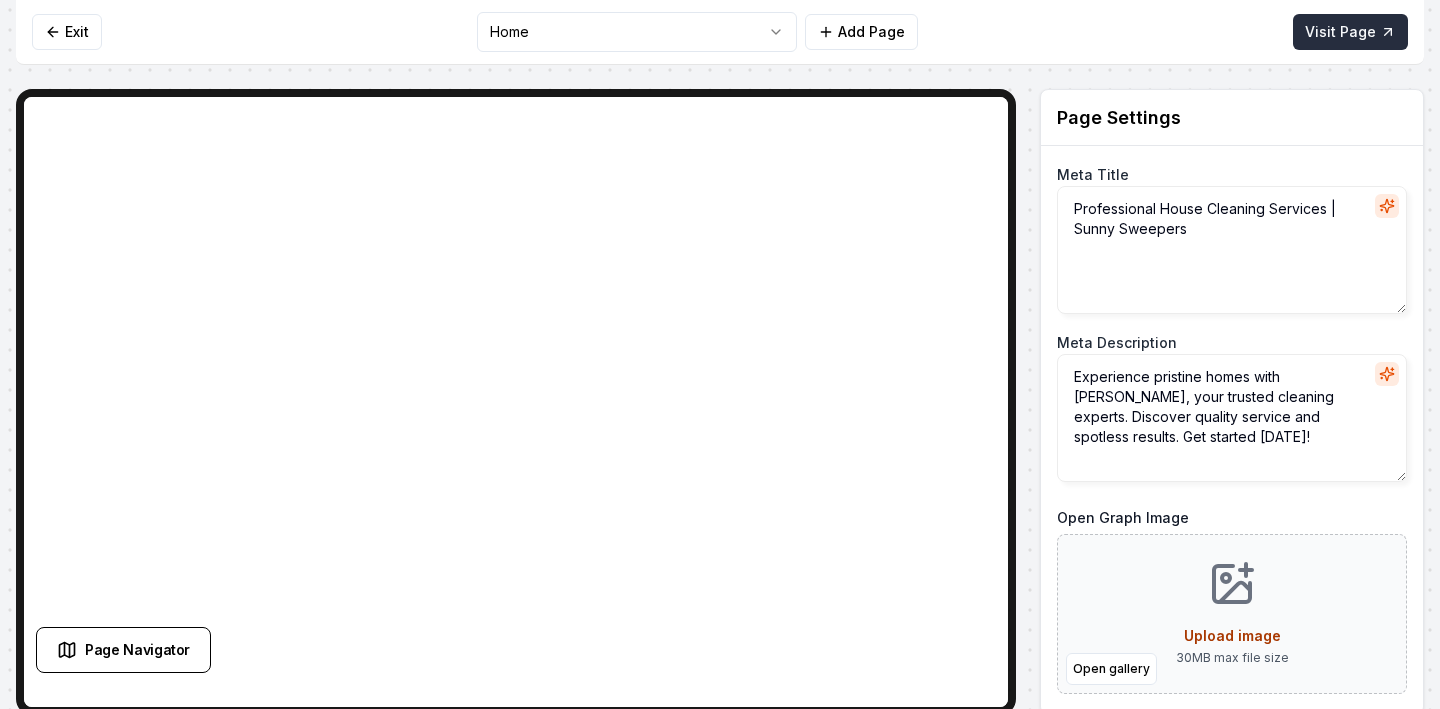 click on "Visit Page" at bounding box center (1350, 32) 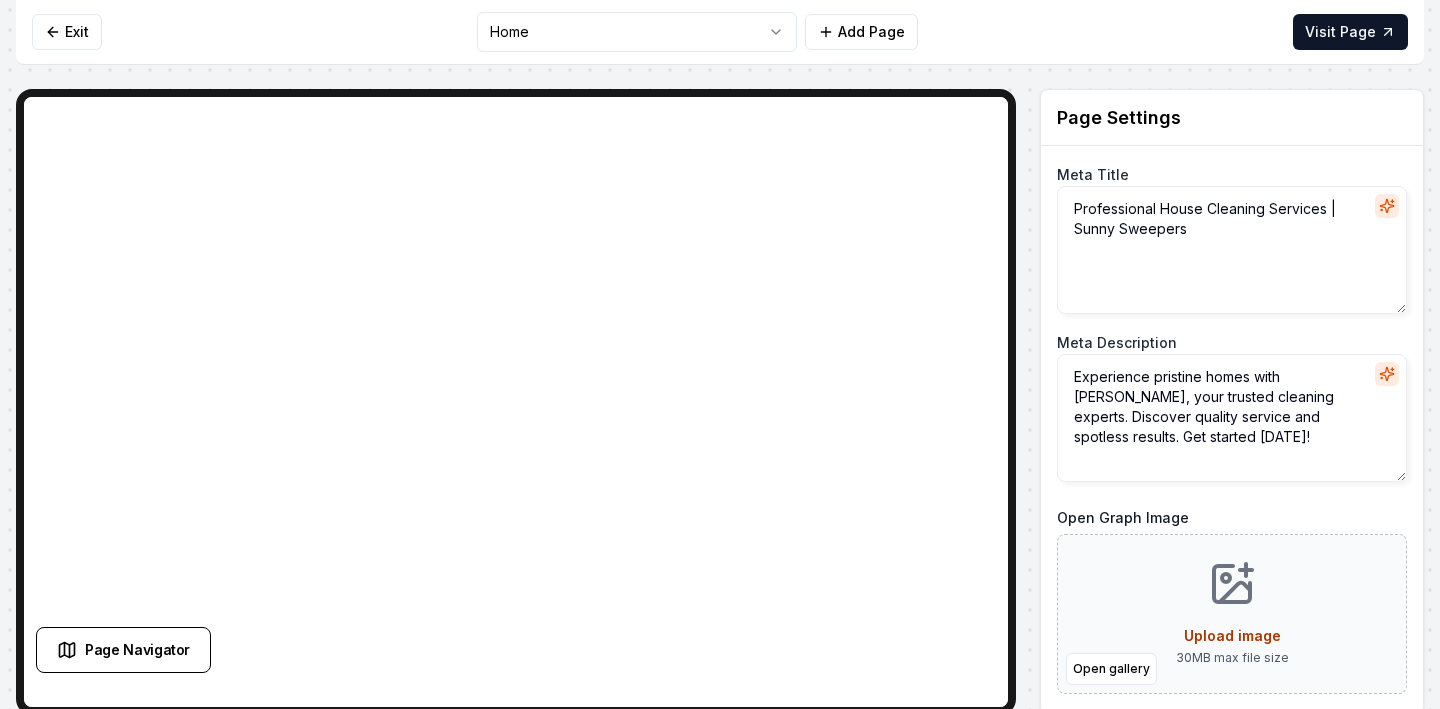 click on "Computer Required This feature is only available on a computer. Please switch to a computer to edit your site. Go back  Exit Home Add Page Visit Page  Page Navigator Page Settings Meta Title Professional House Cleaning Services | Sunny Sweepers Meta Description Experience pristine homes with Sunny Sweepers, your trusted cleaning experts. Discover quality service and spotless results. Get started [DATE]! Open Graph Image Open gallery Upload image 30  MB max file size Discard Changes Save Section Editor Unsupported section type /dashboard/sites/9e918c59-fa8f-488f-b37c-81dd16d2b536/pages/248890a0-2060-45f2-ad05-43fd1d39a319" at bounding box center (720, 354) 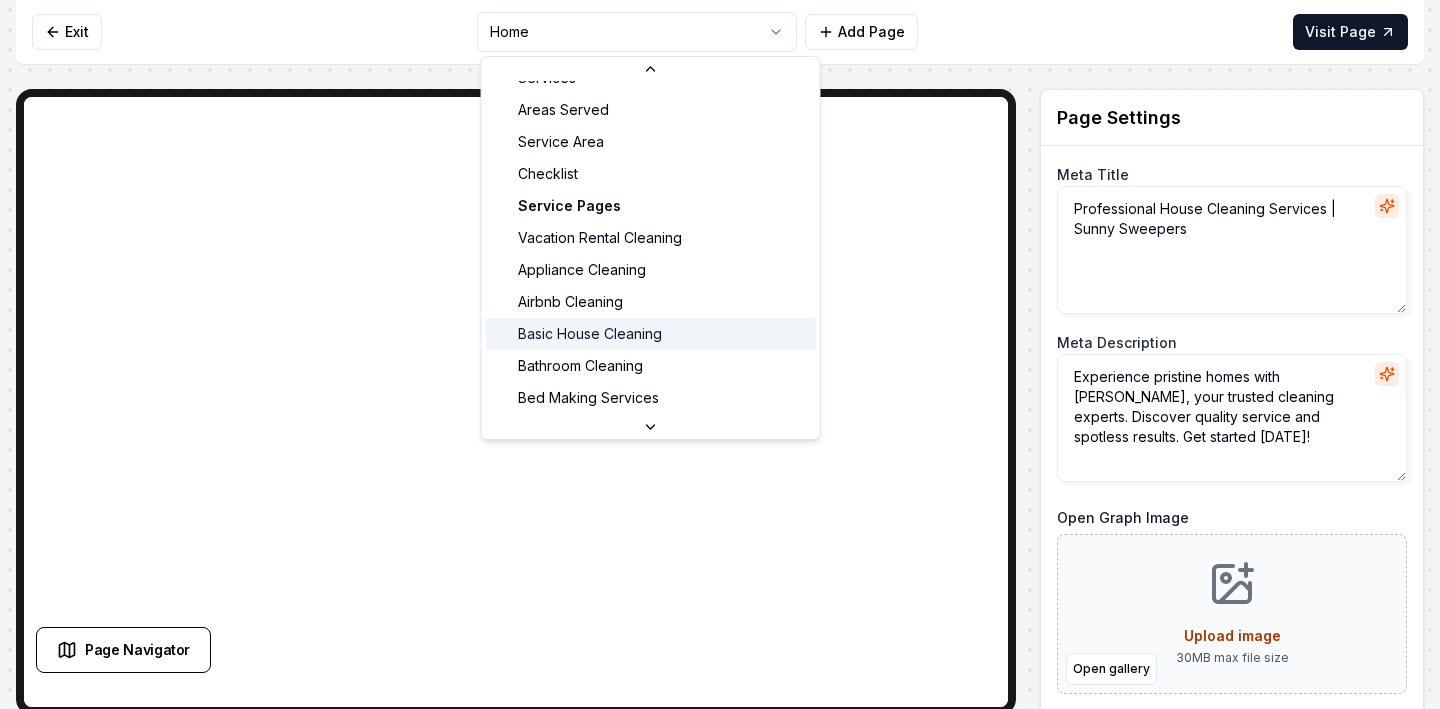 scroll, scrollTop: 152, scrollLeft: 0, axis: vertical 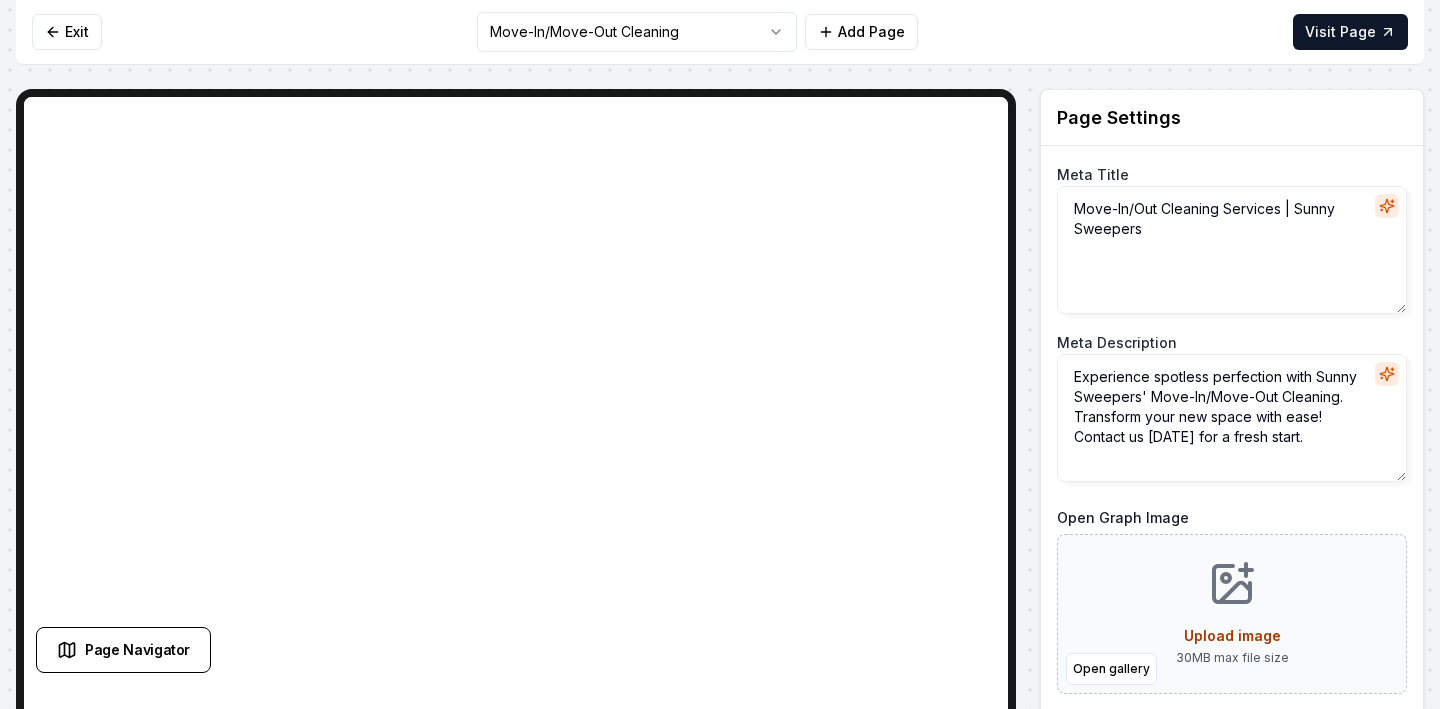 click on "Experience spotless perfection with Sunny Sweepers' Move-In/Move-Out Cleaning. Transform your new space with ease! Contact us [DATE] for a fresh start." at bounding box center (1232, 418) 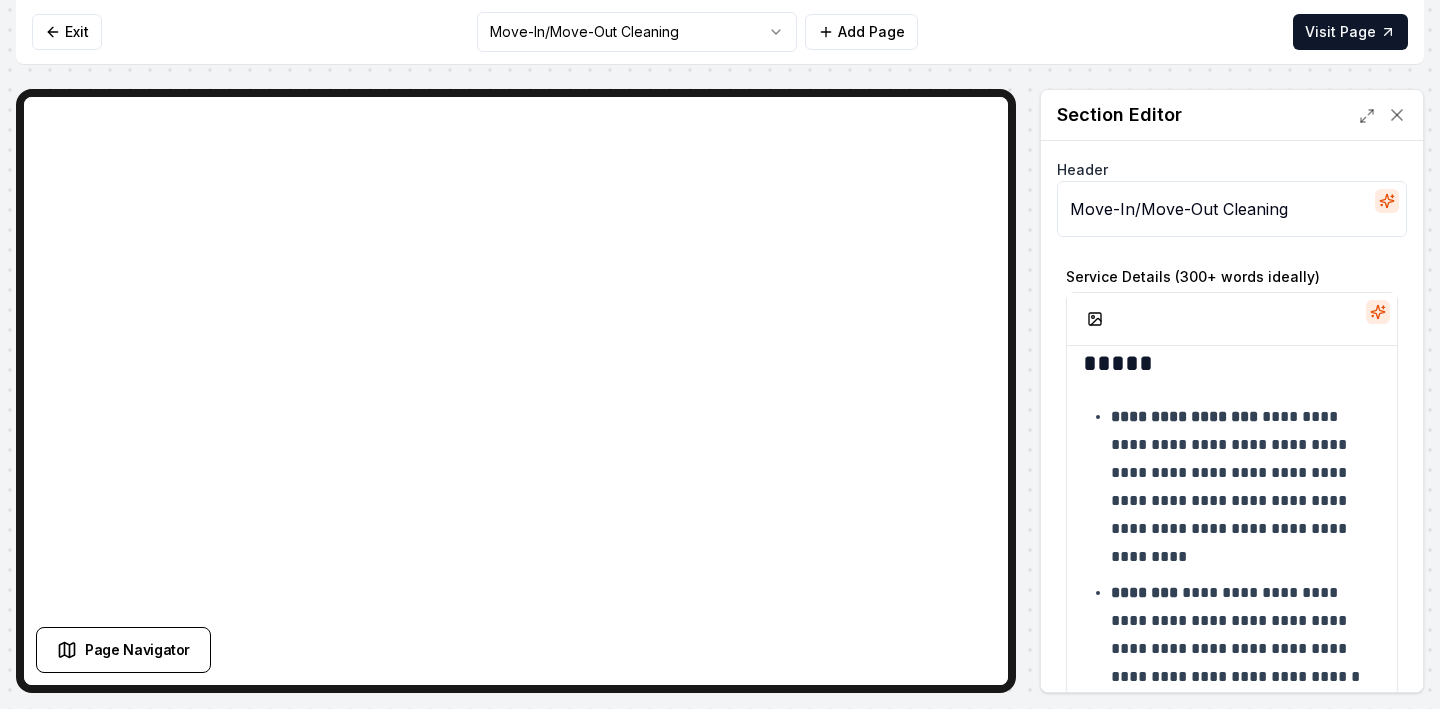 scroll, scrollTop: 488, scrollLeft: 0, axis: vertical 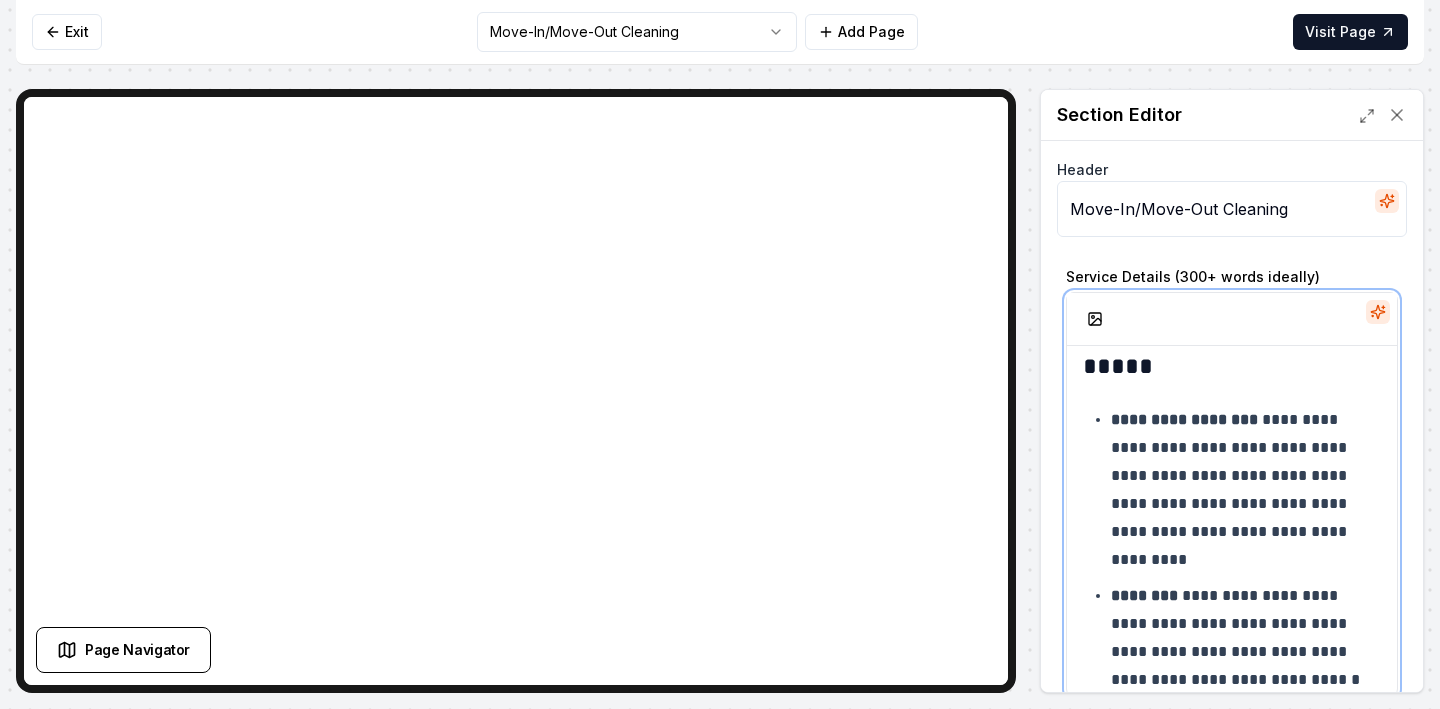 click on "**********" at bounding box center (1246, 490) 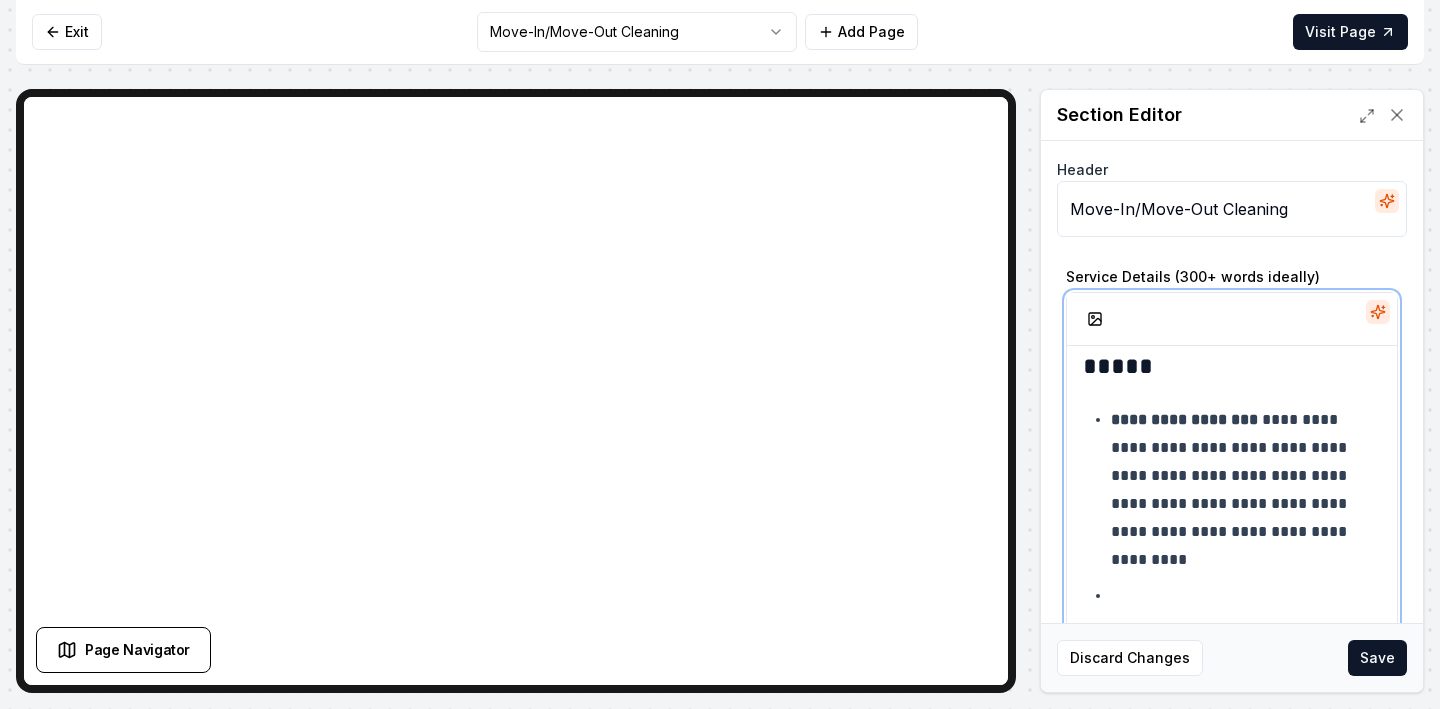 type 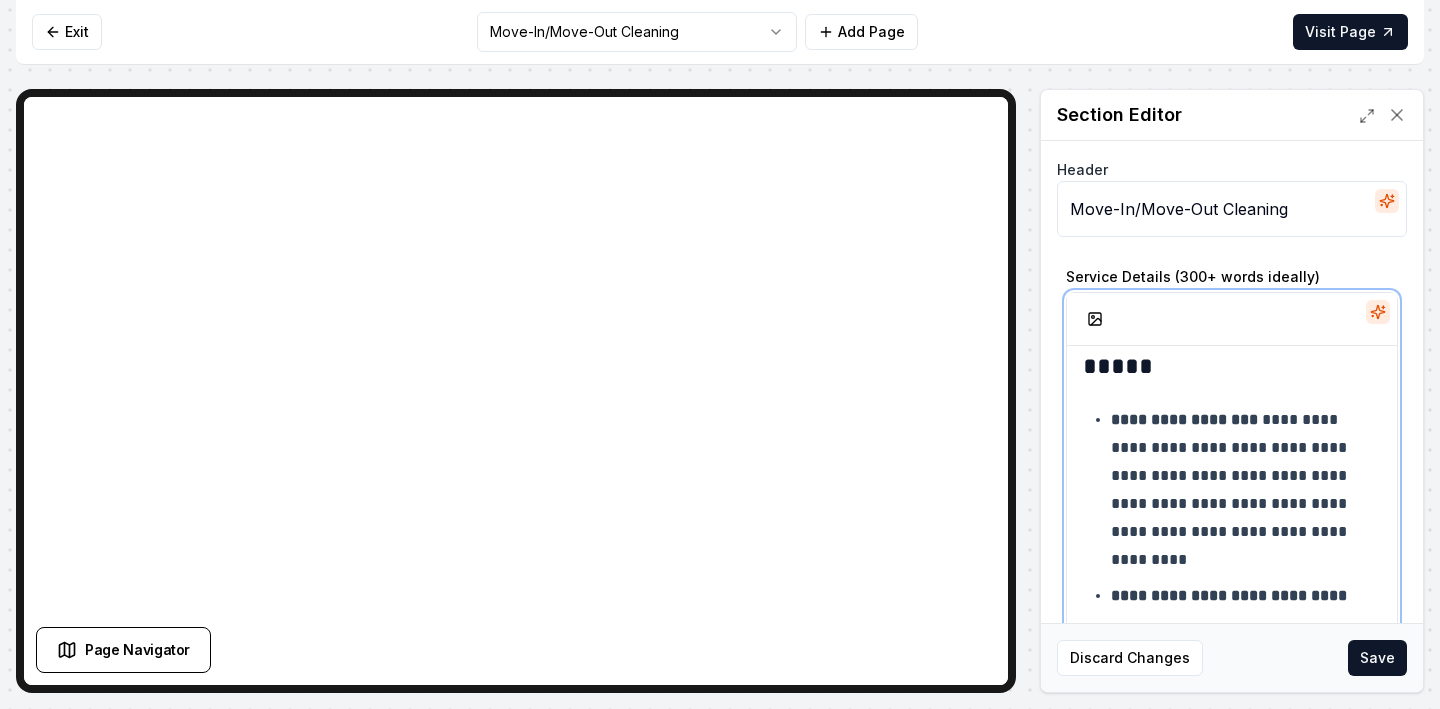 click on "**********" at bounding box center (1231, 595) 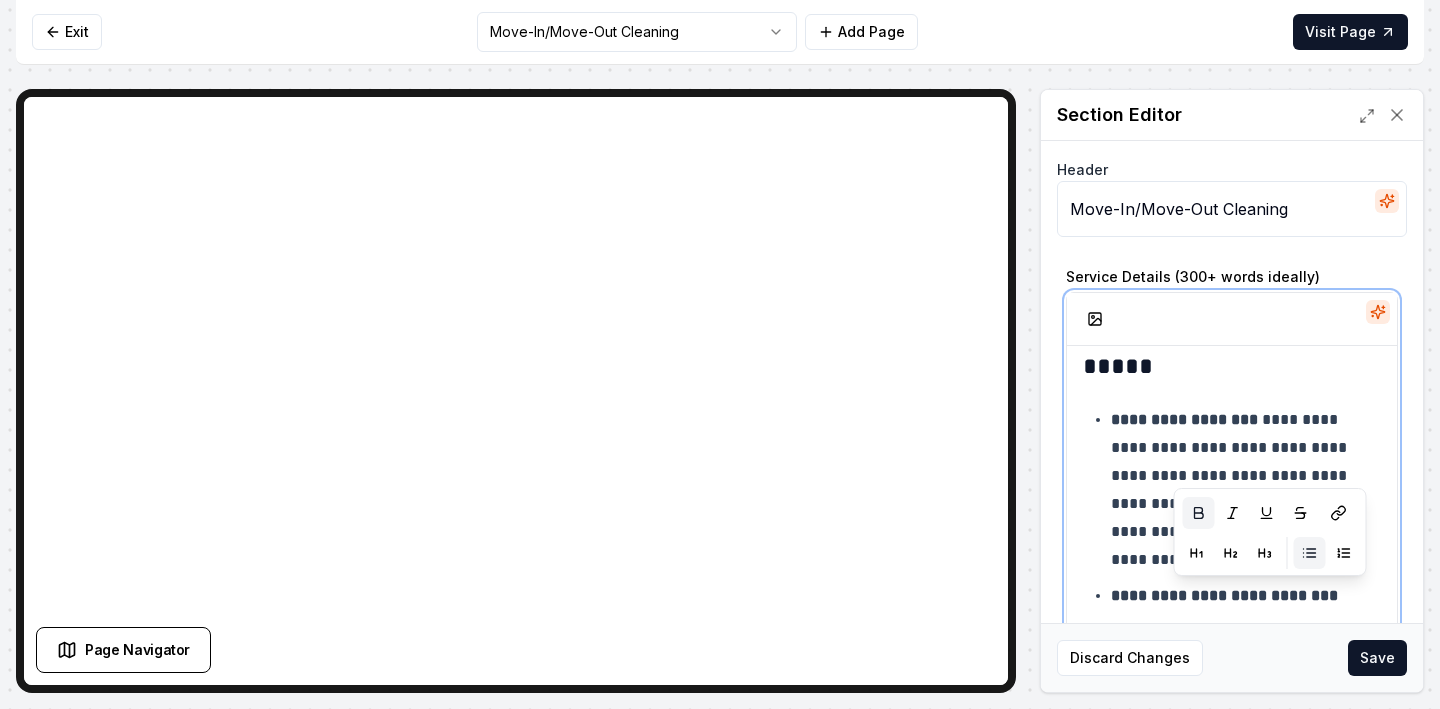 click on "**********" at bounding box center (1246, 596) 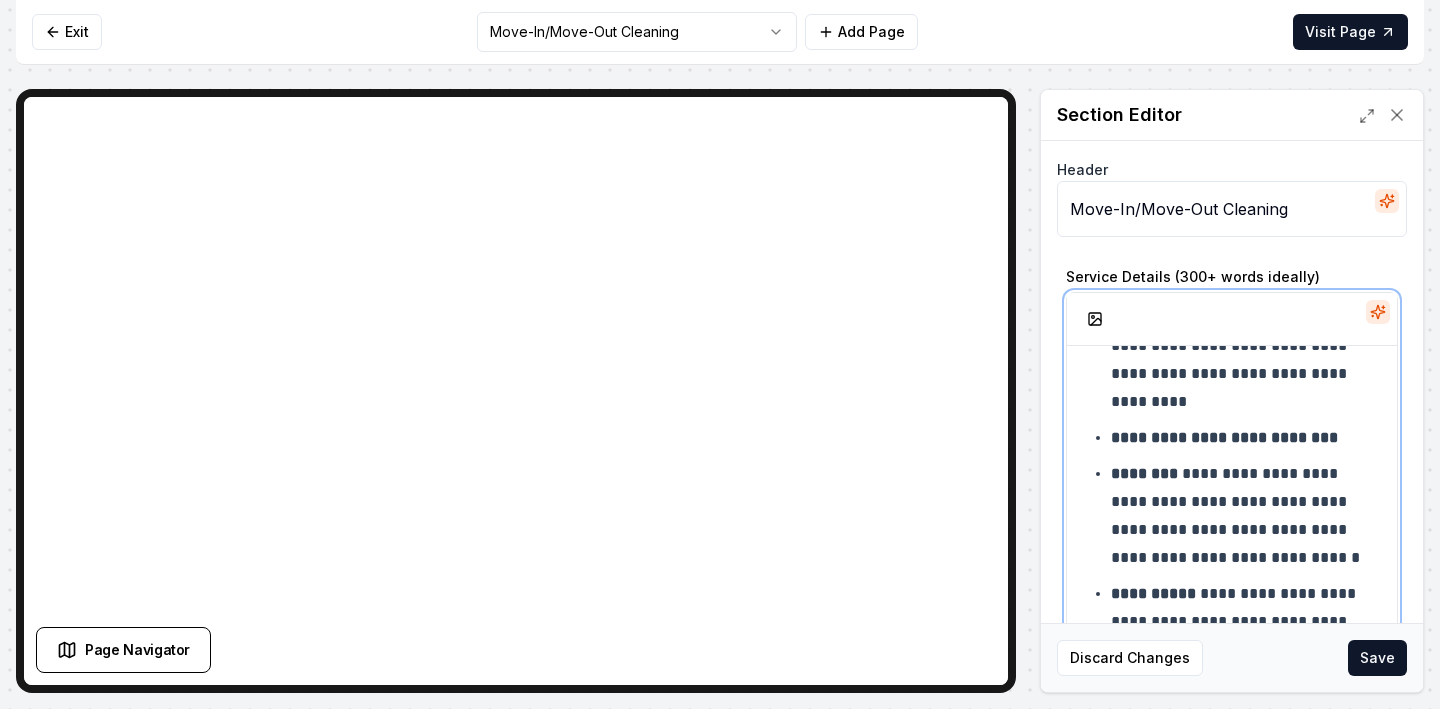 scroll, scrollTop: 635, scrollLeft: 0, axis: vertical 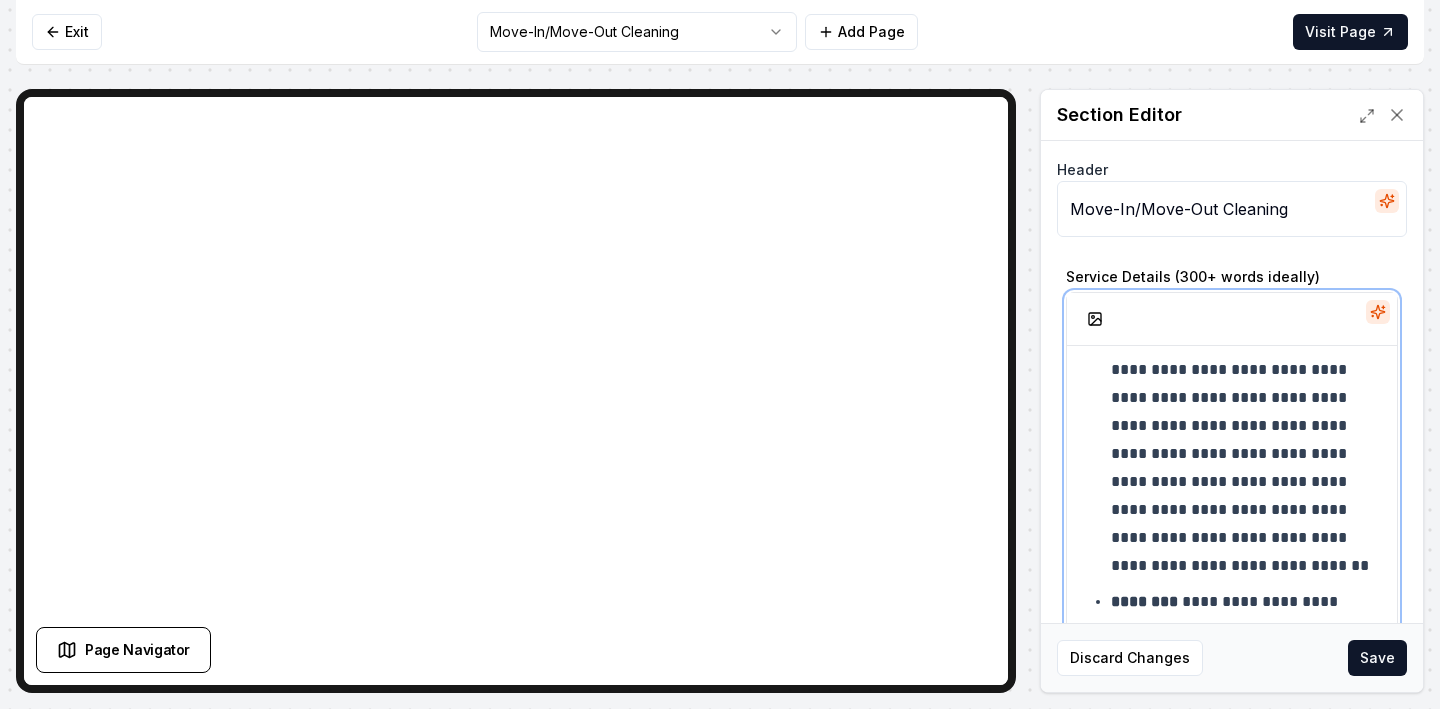 click on "**********" at bounding box center [1246, 440] 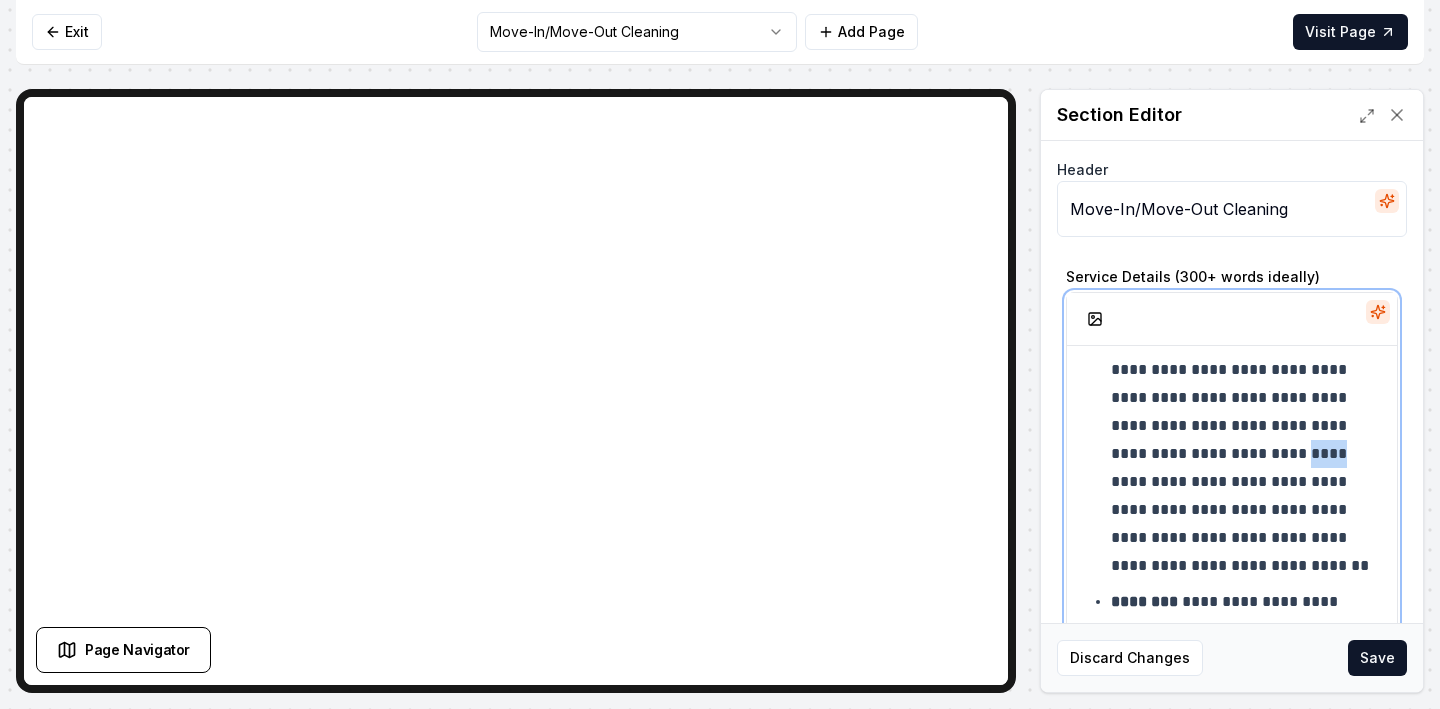click on "**********" at bounding box center (1246, 440) 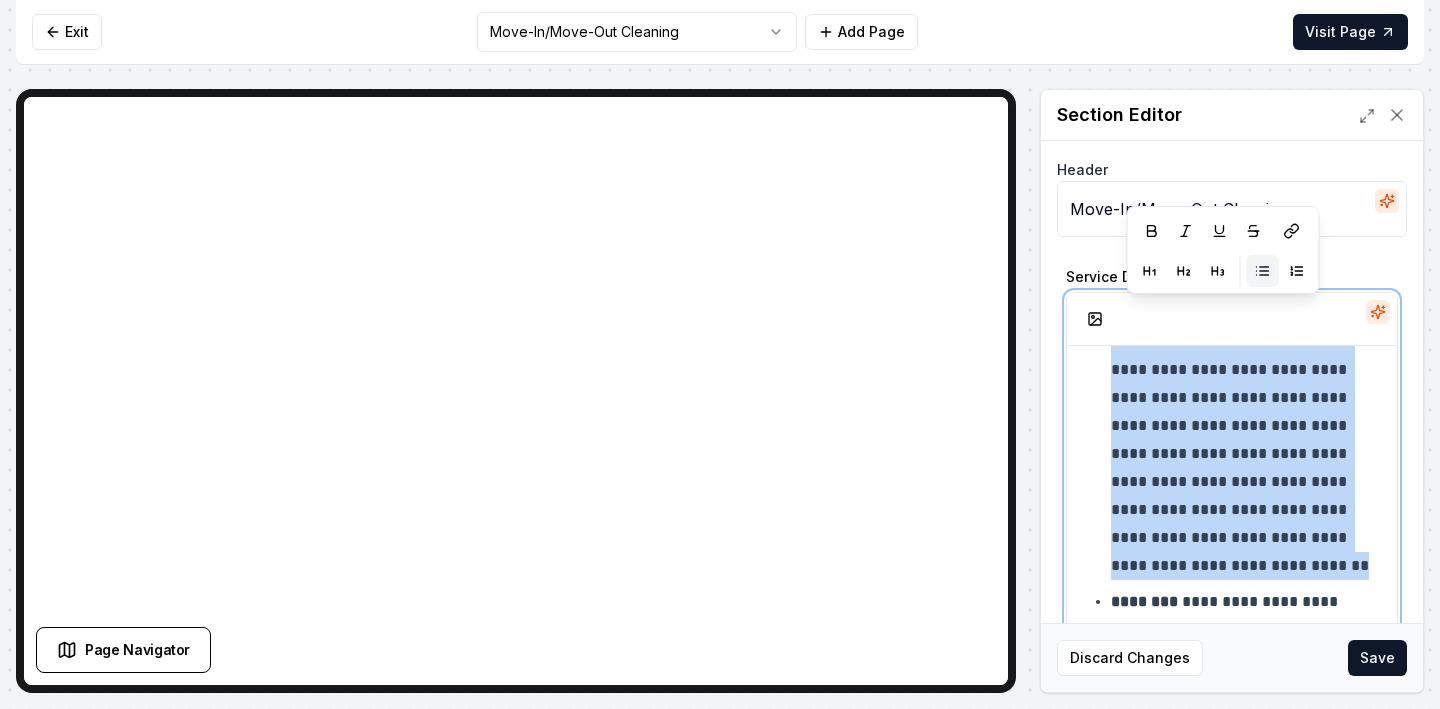 click on "**********" at bounding box center [1246, 440] 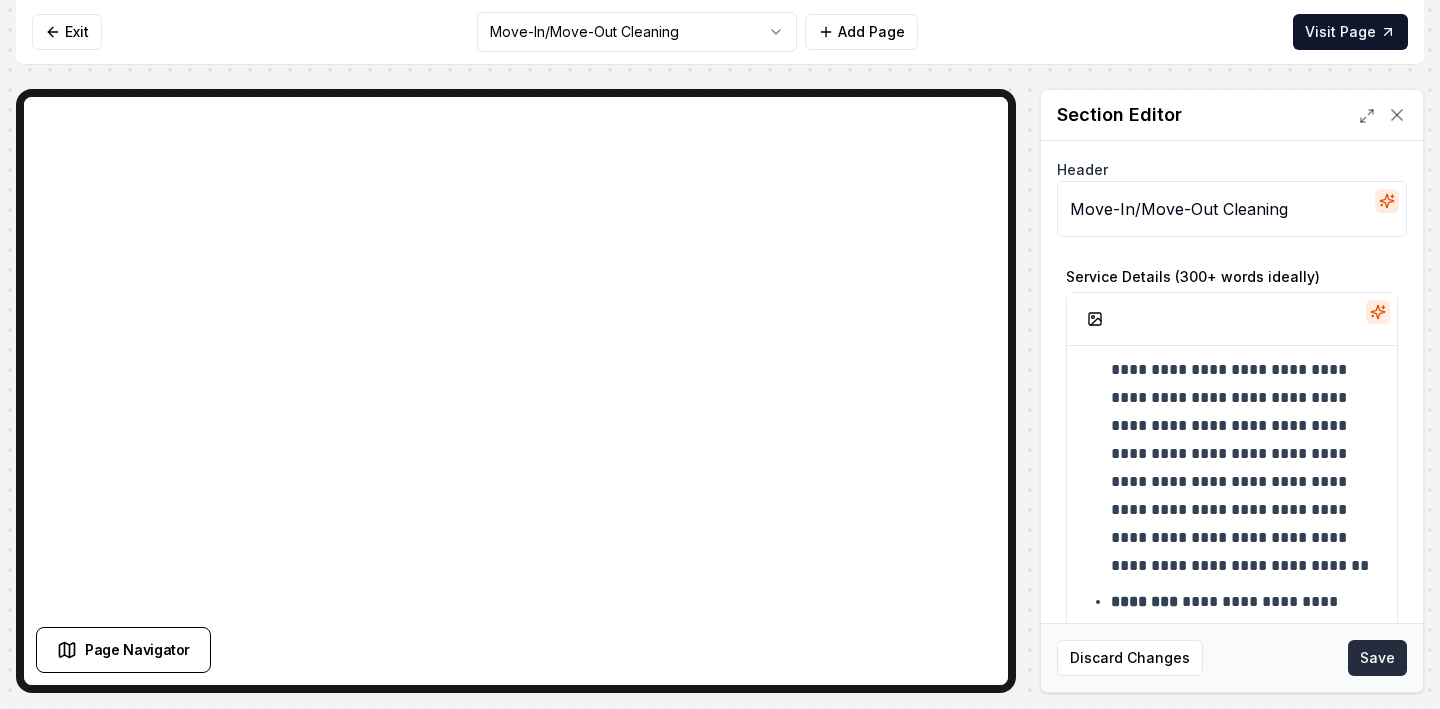 click on "Save" at bounding box center (1377, 658) 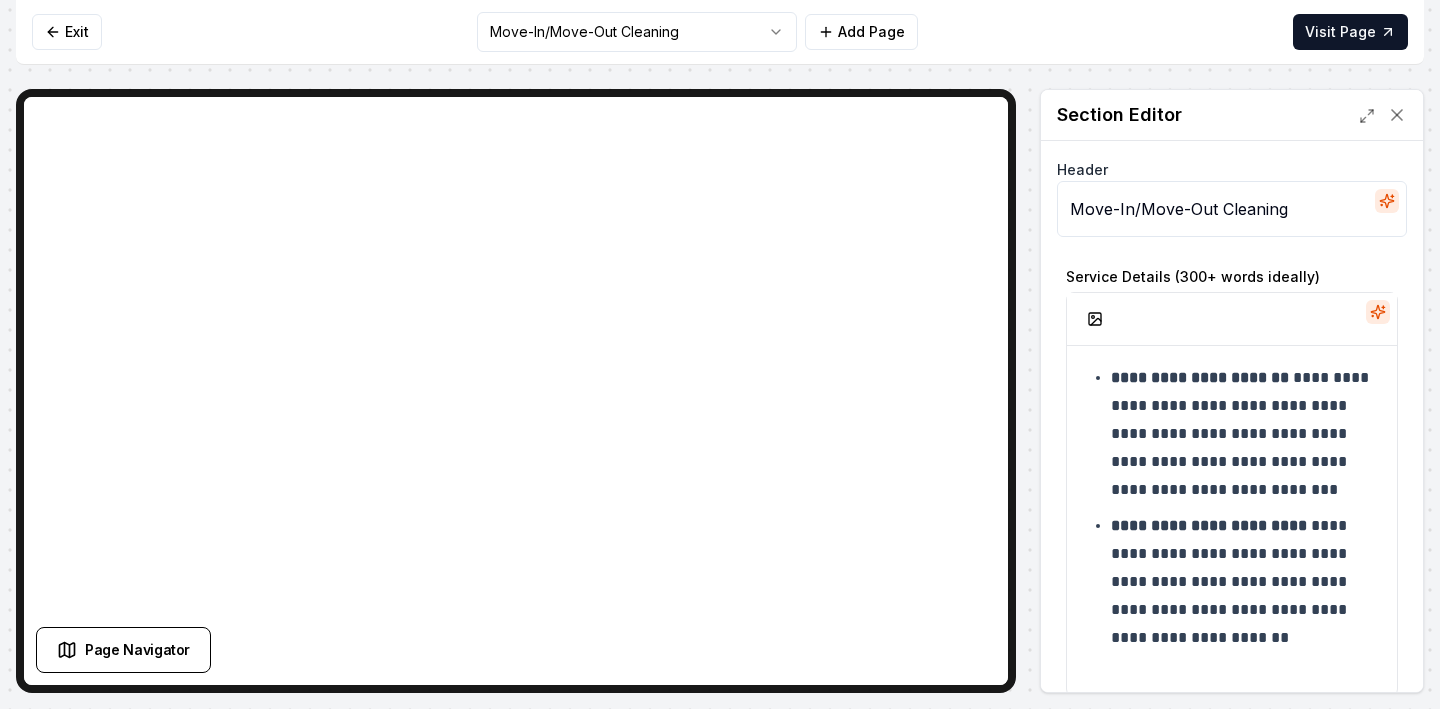 scroll, scrollTop: 2005, scrollLeft: 0, axis: vertical 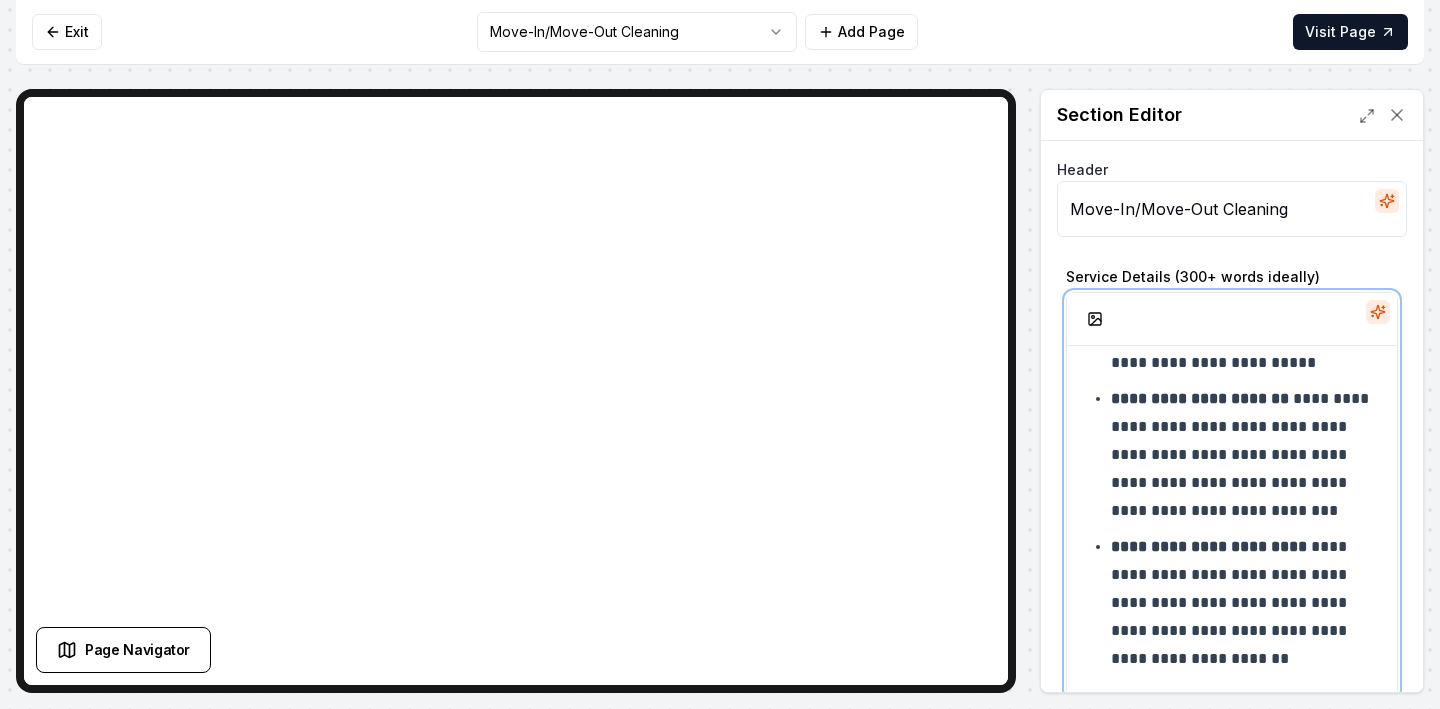 click on "**********" at bounding box center (1246, 455) 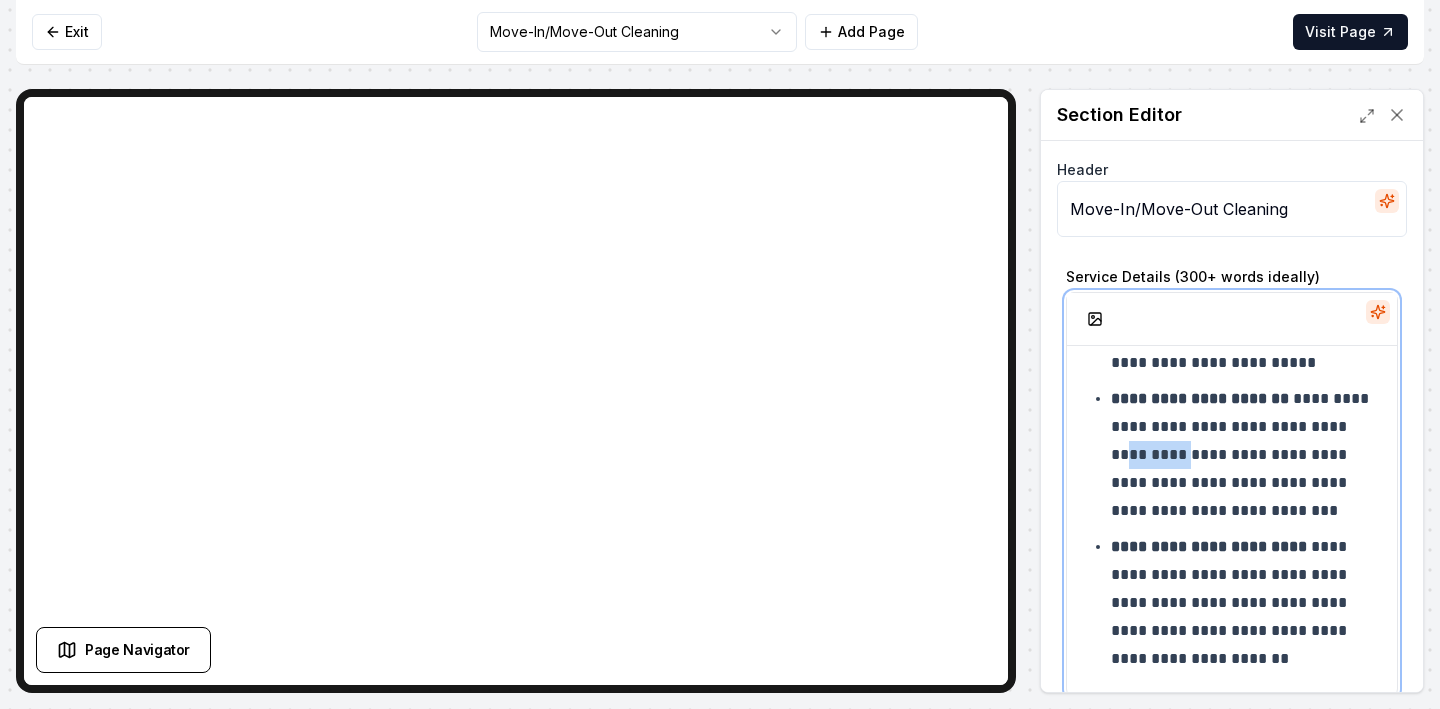 click on "**********" at bounding box center [1246, 455] 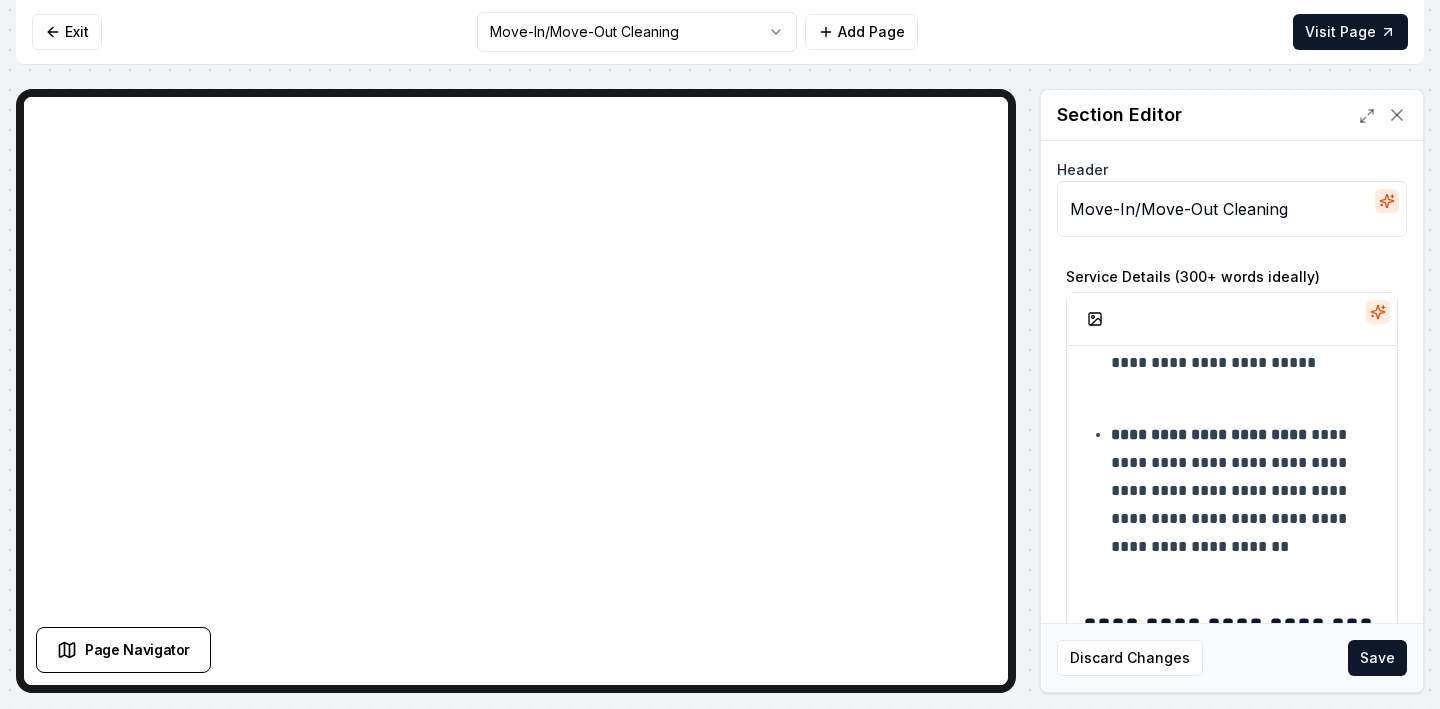 click on "Exit Move-In/Move-Out Cleaning Add Page Visit Page" at bounding box center (720, 32) 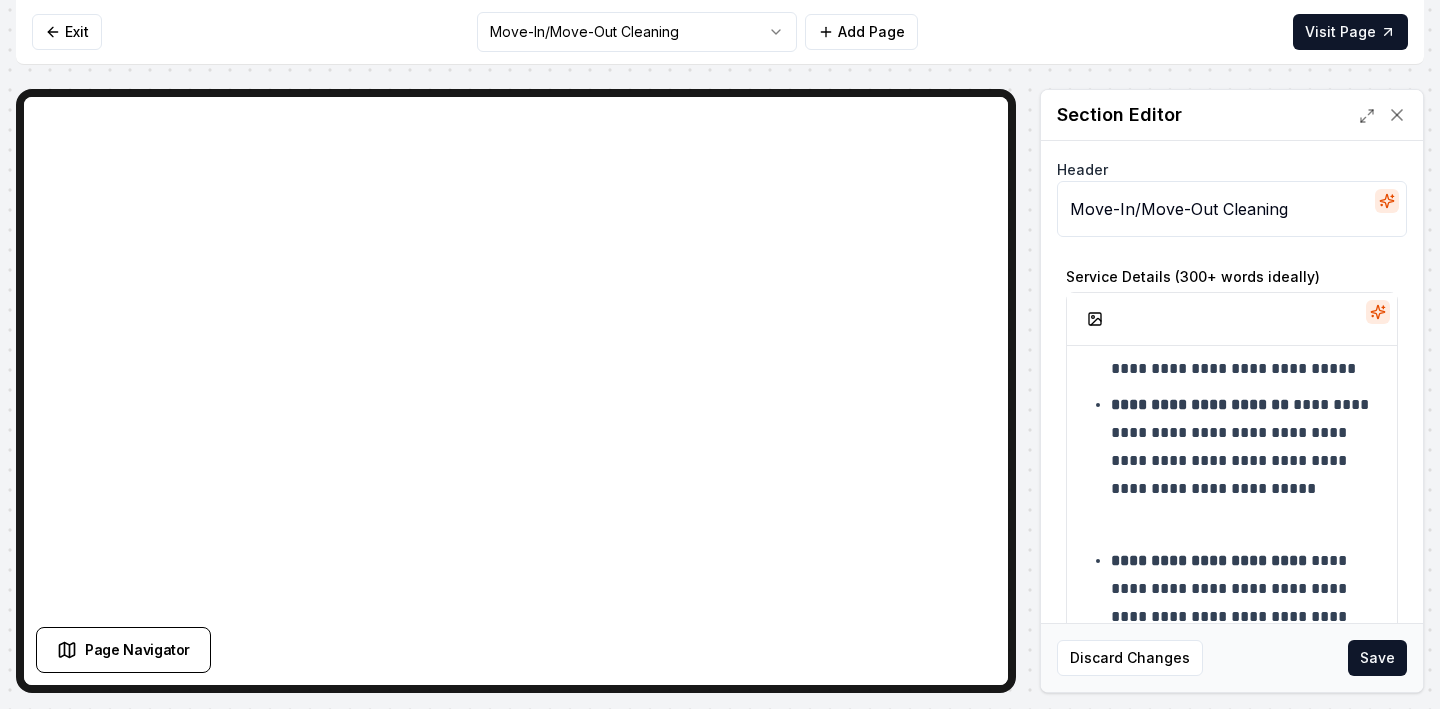 scroll, scrollTop: 1817, scrollLeft: 0, axis: vertical 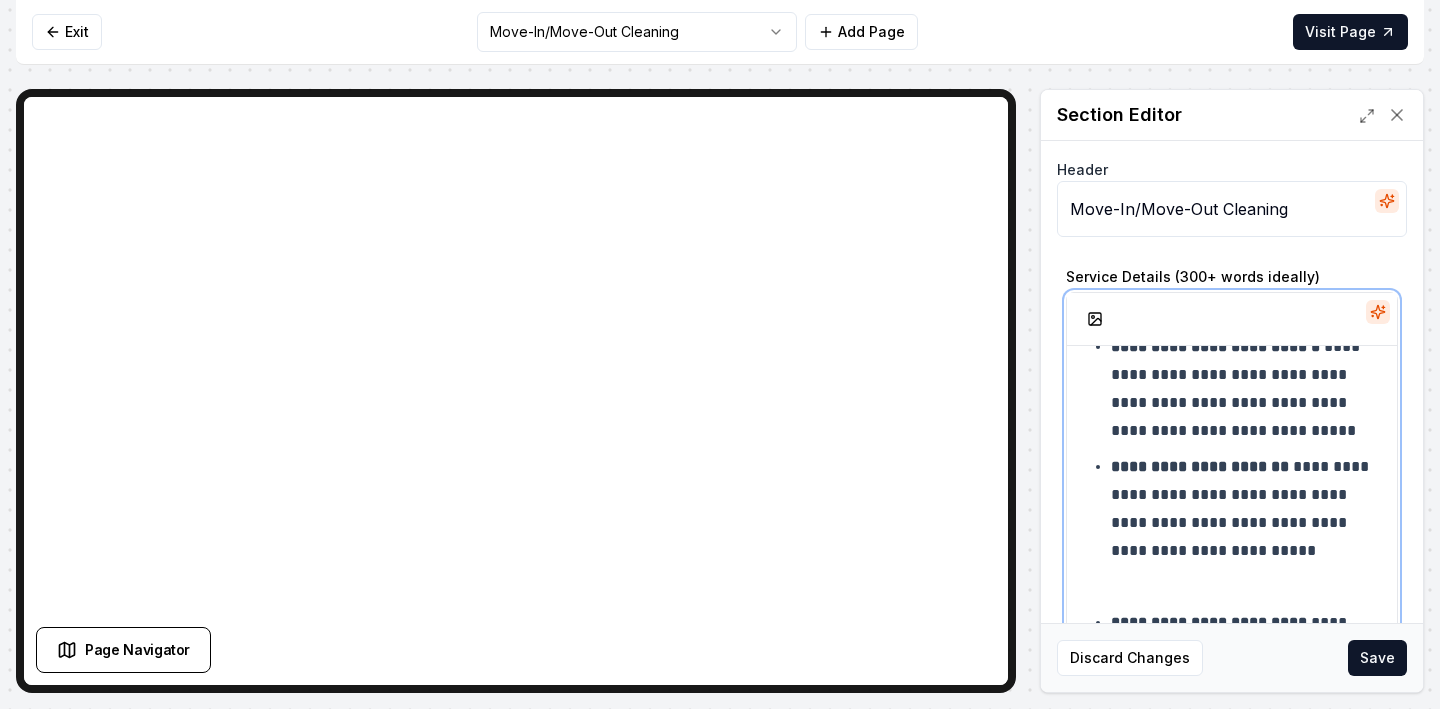 click at bounding box center [1246, 587] 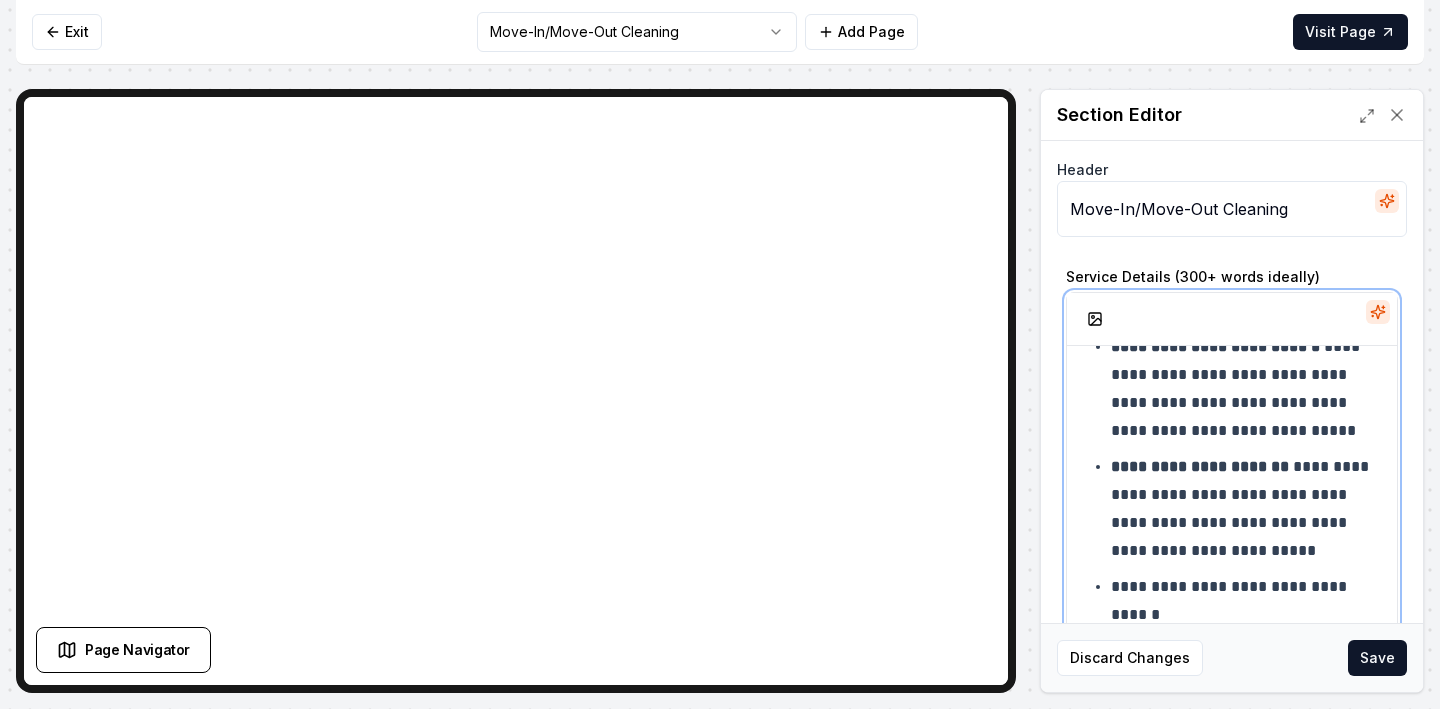 scroll, scrollTop: 1947, scrollLeft: 0, axis: vertical 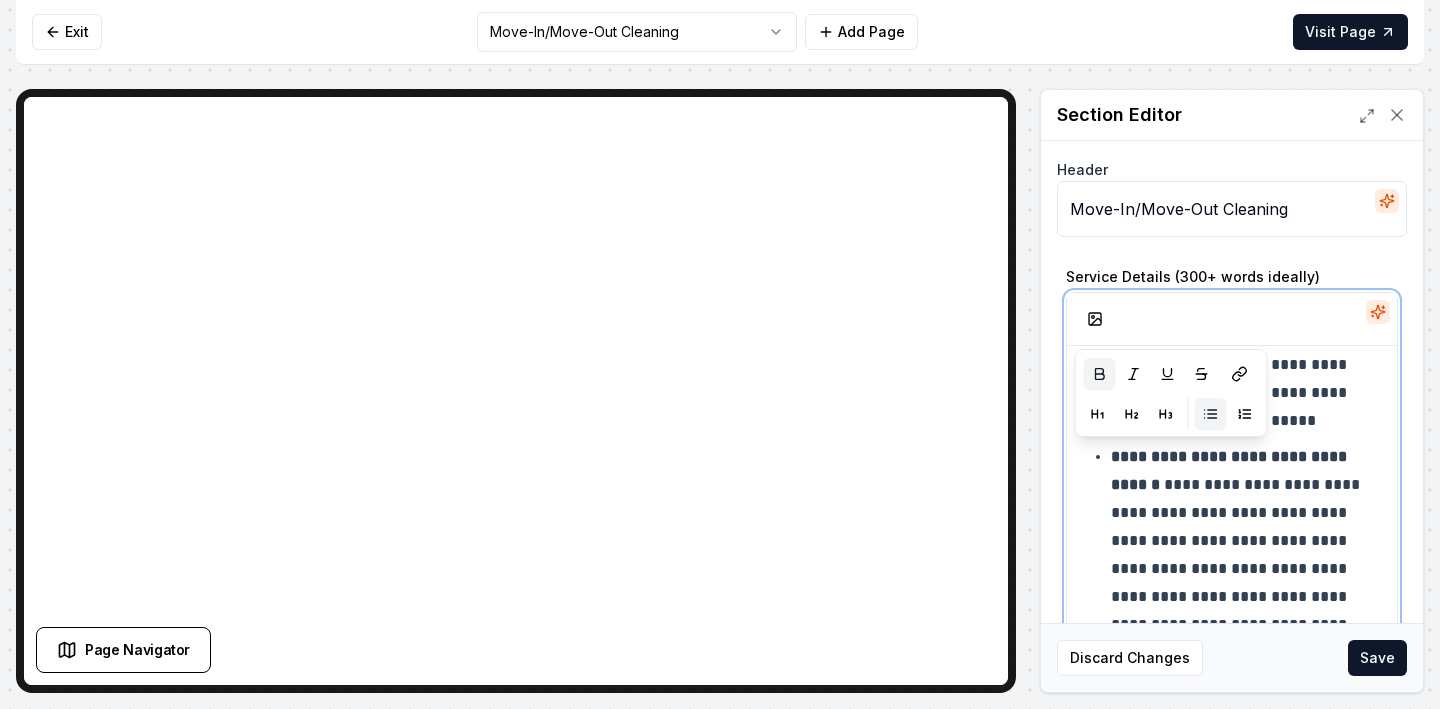 click on "**********" at bounding box center (1246, 569) 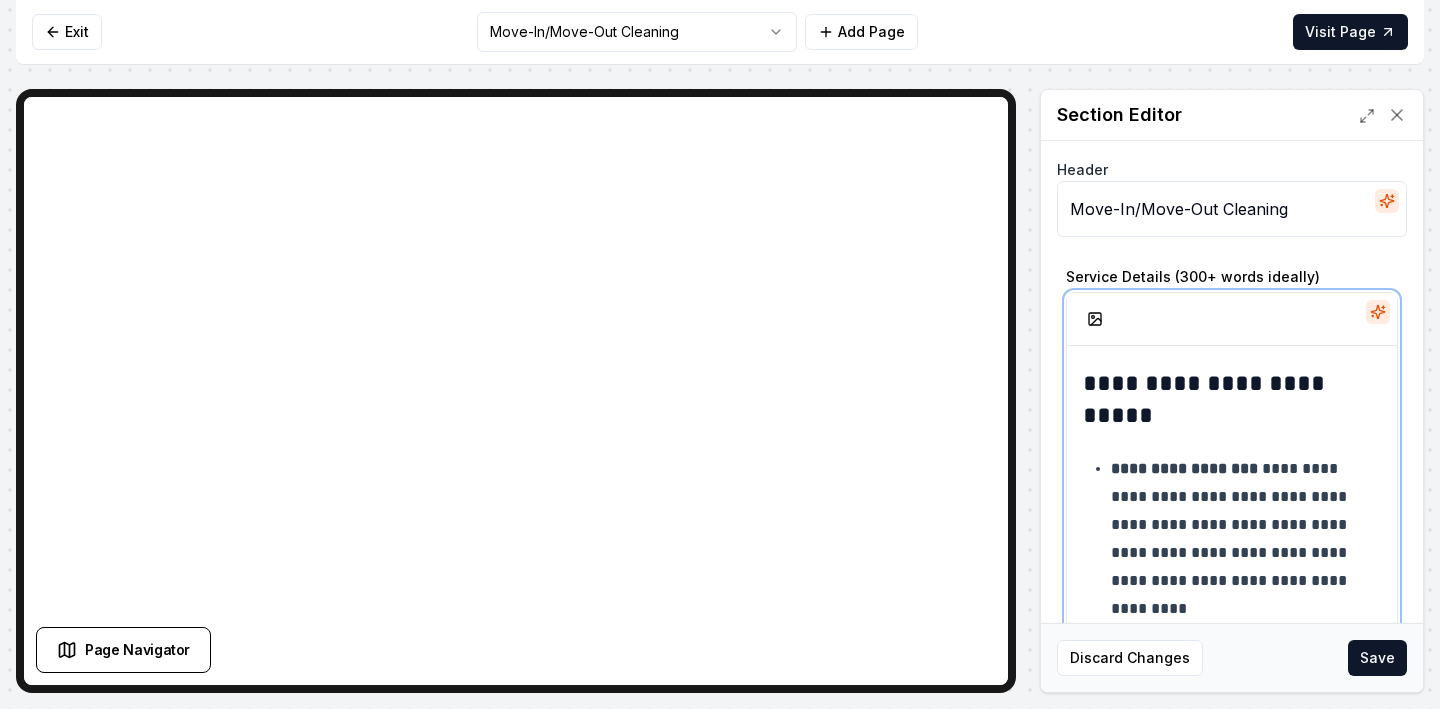 scroll, scrollTop: 440, scrollLeft: 0, axis: vertical 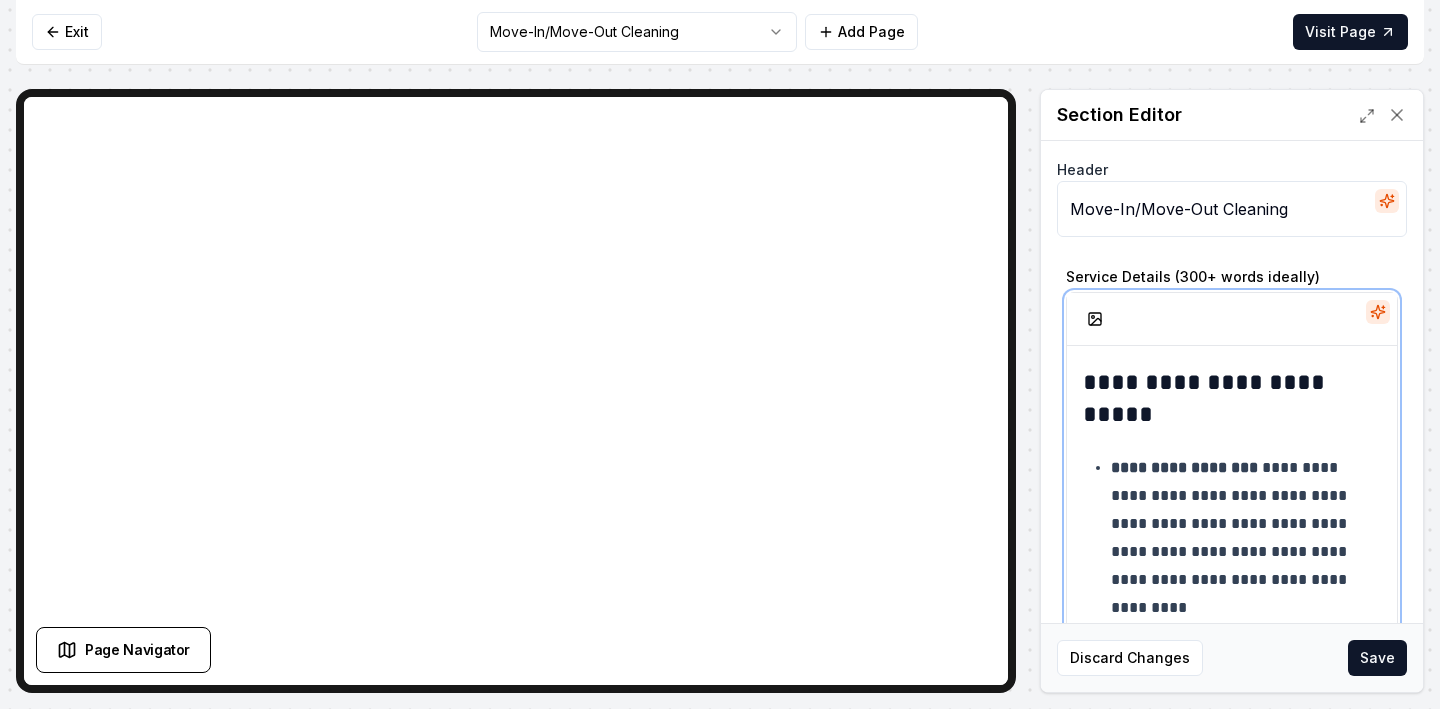 click on "**********" at bounding box center [1246, 538] 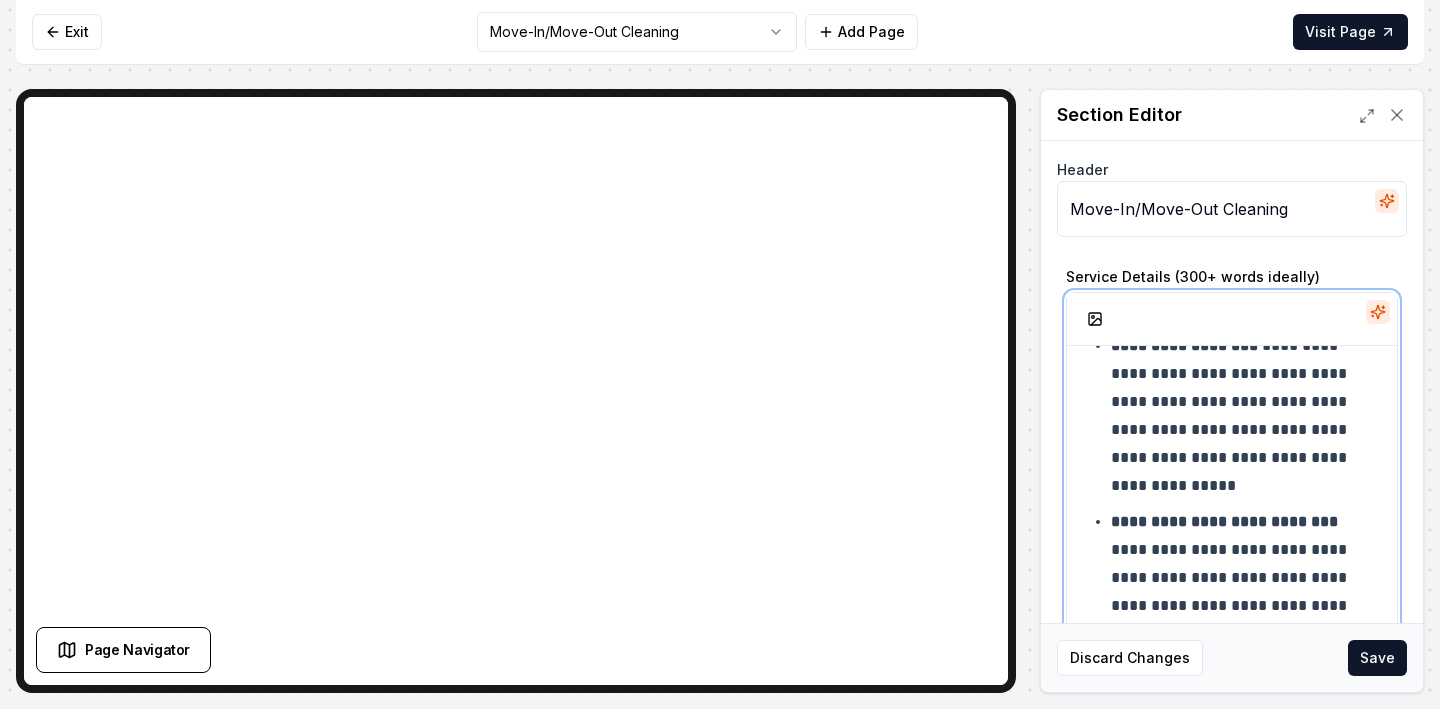 scroll, scrollTop: 626, scrollLeft: 0, axis: vertical 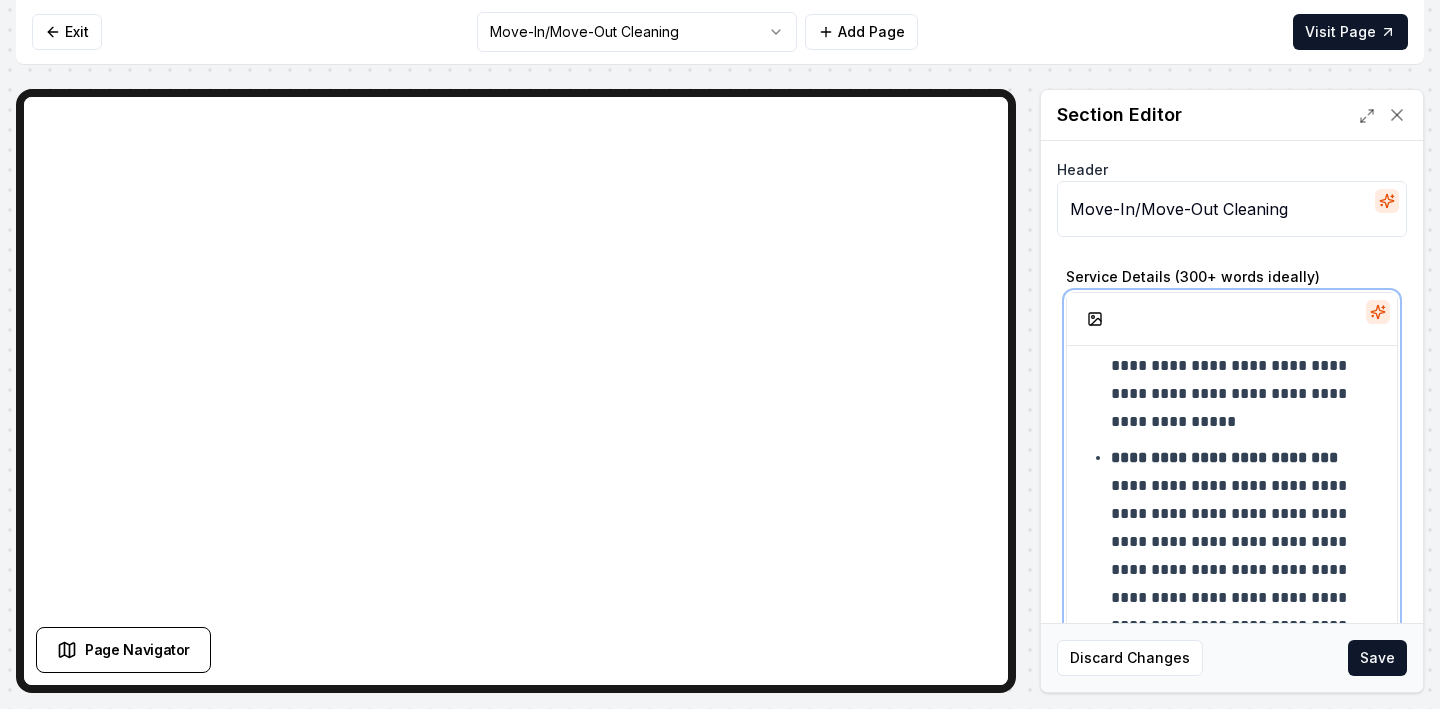 click on "**********" at bounding box center [1246, 584] 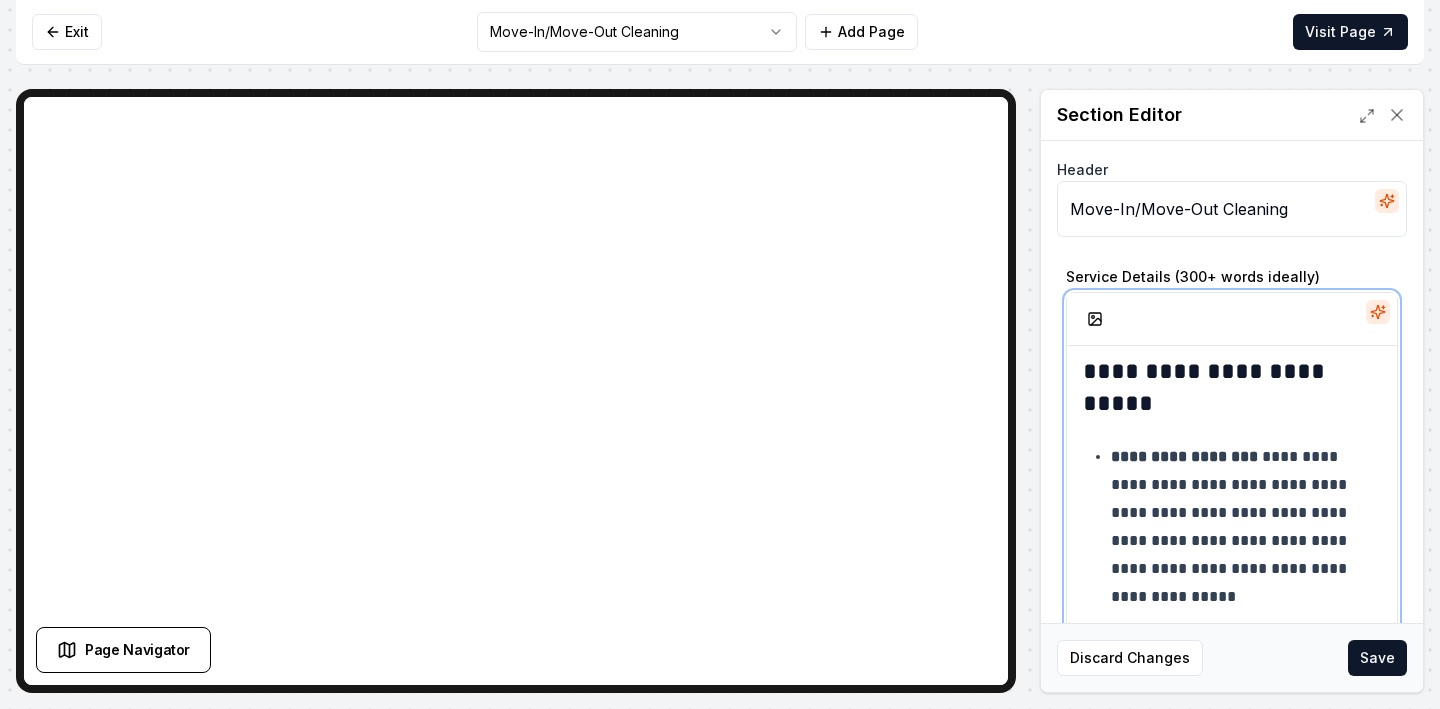 scroll, scrollTop: 432, scrollLeft: 0, axis: vertical 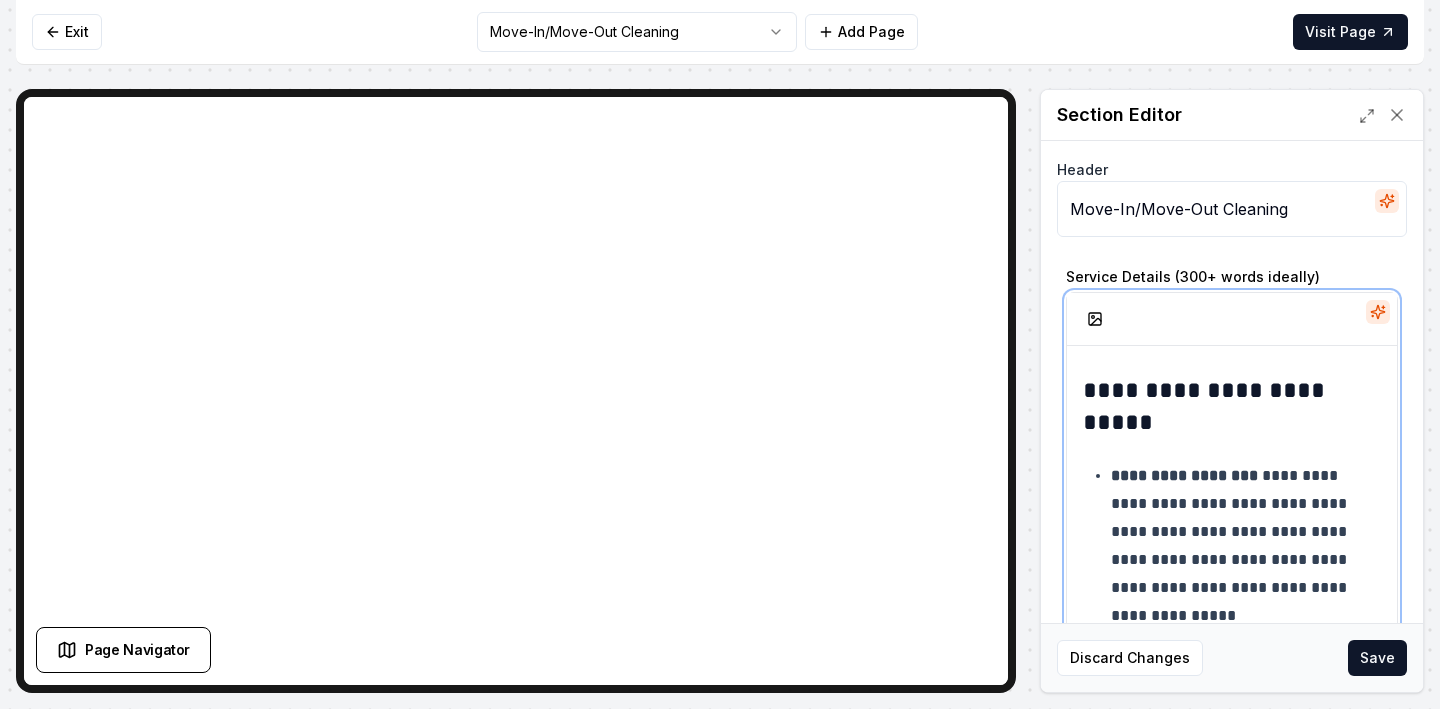 click on "**********" at bounding box center (1246, 546) 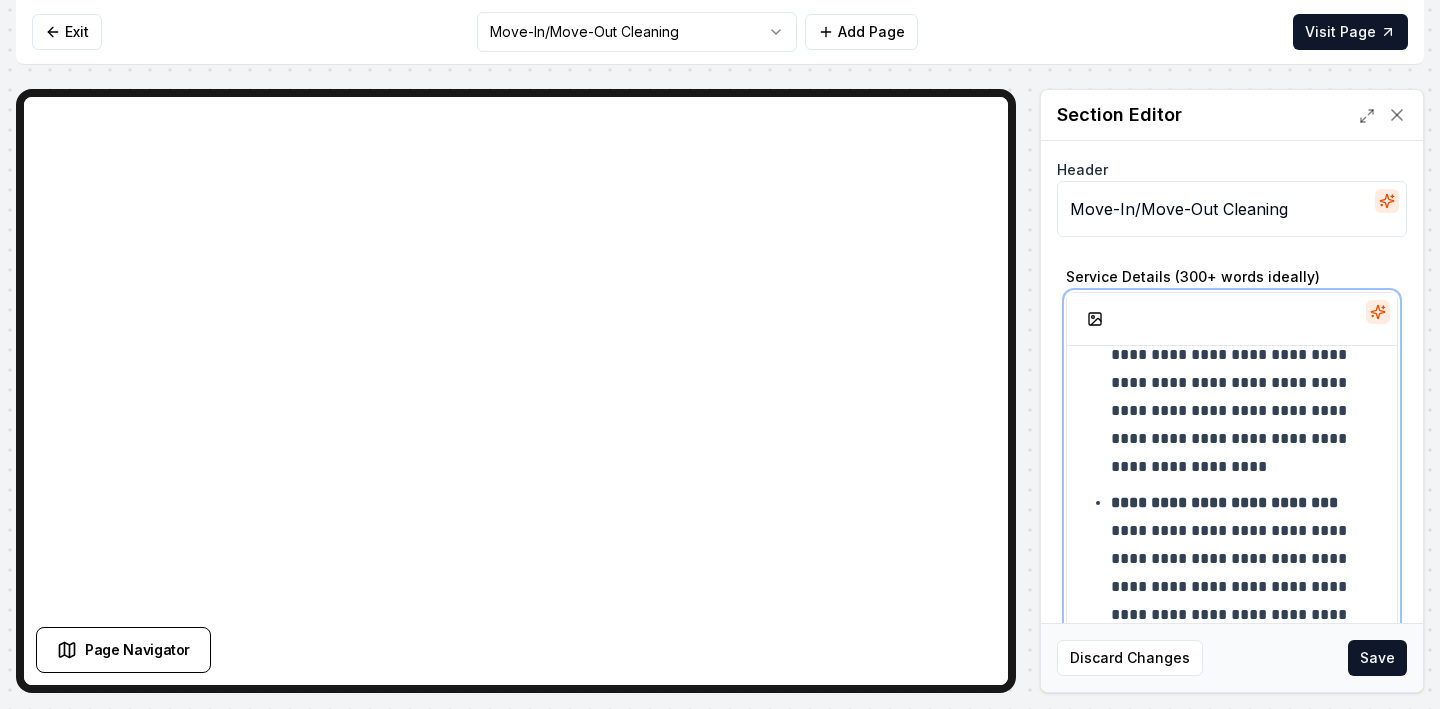 scroll, scrollTop: 583, scrollLeft: 0, axis: vertical 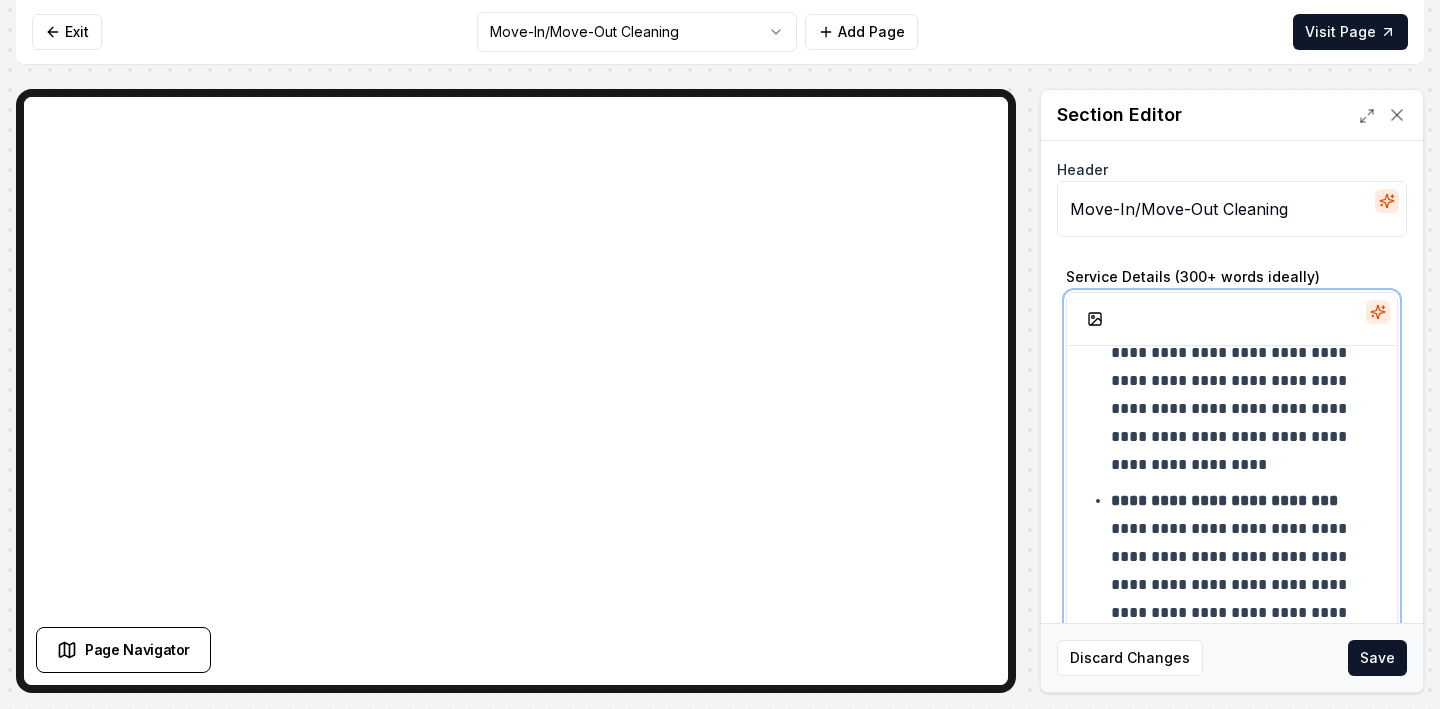 click on "**********" at bounding box center (1246, 627) 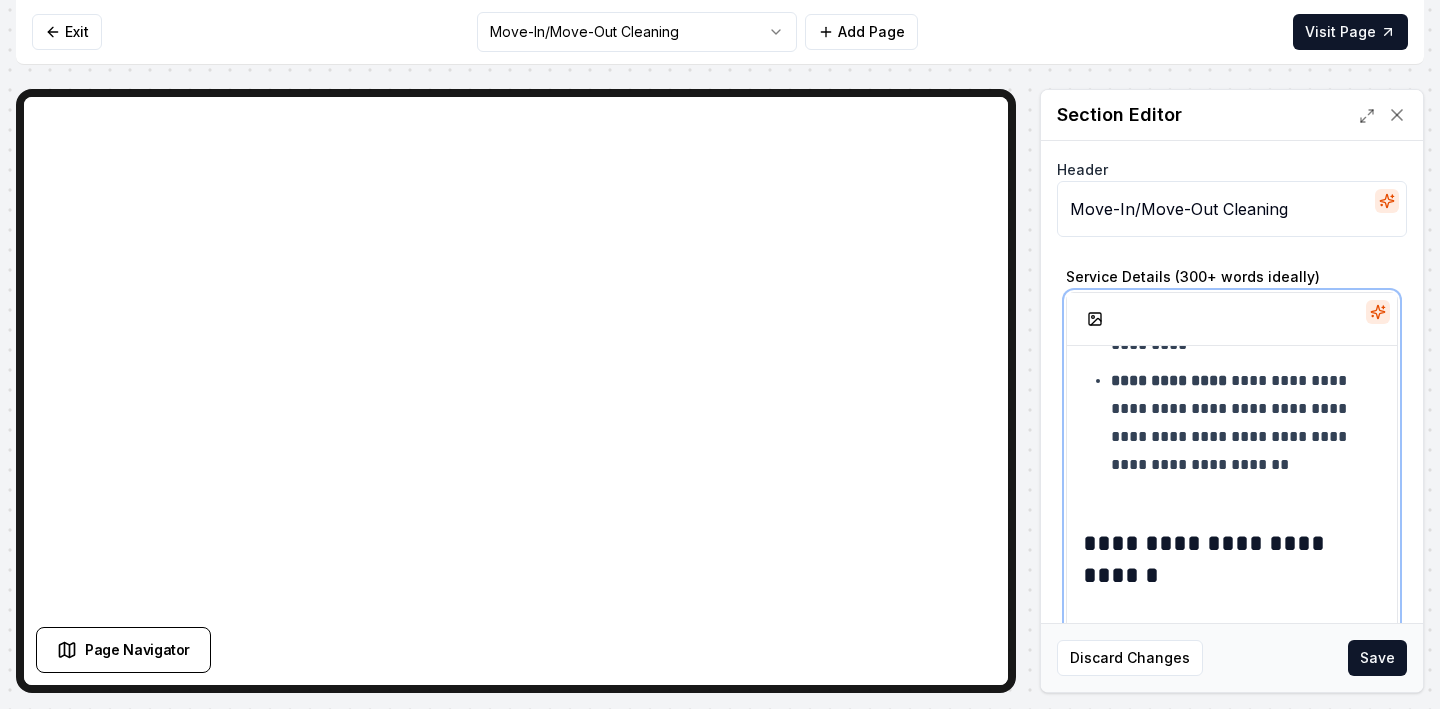 scroll, scrollTop: 1517, scrollLeft: 0, axis: vertical 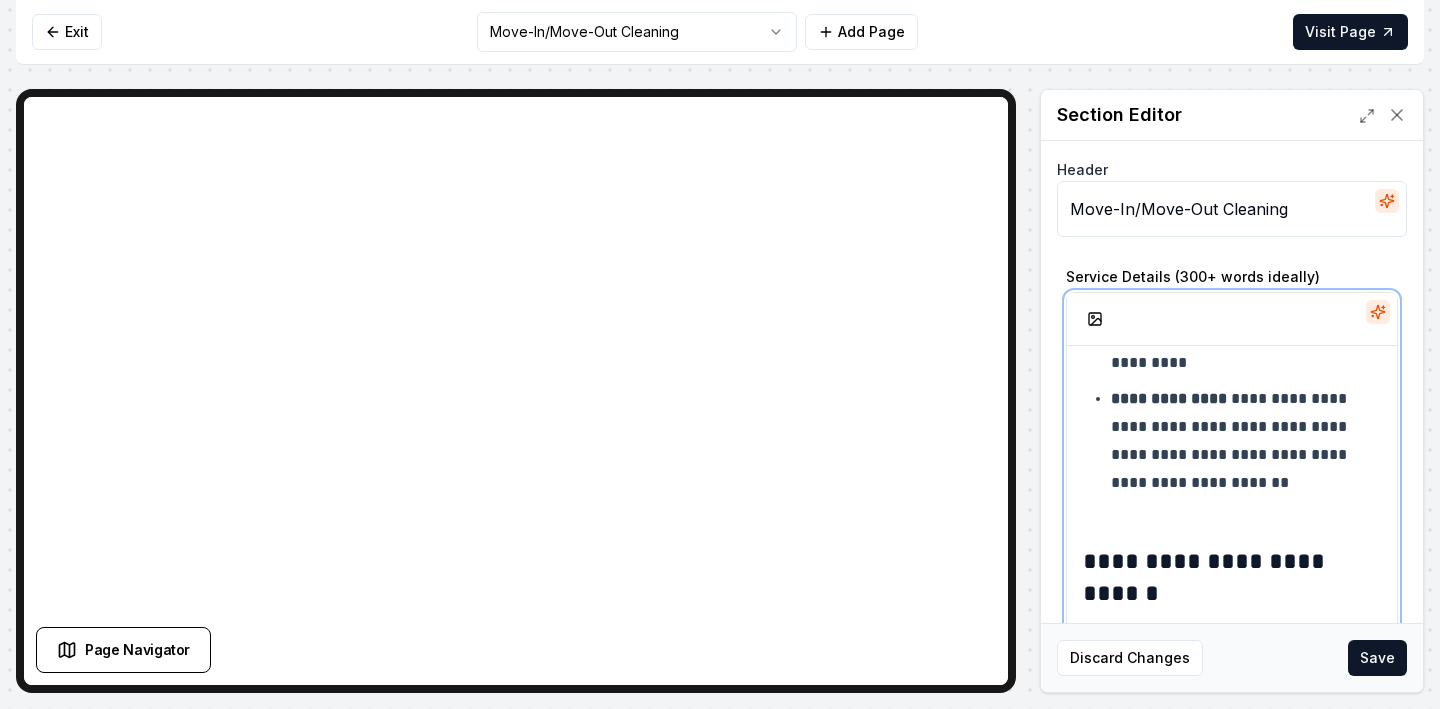 click on "**********" at bounding box center [1246, 441] 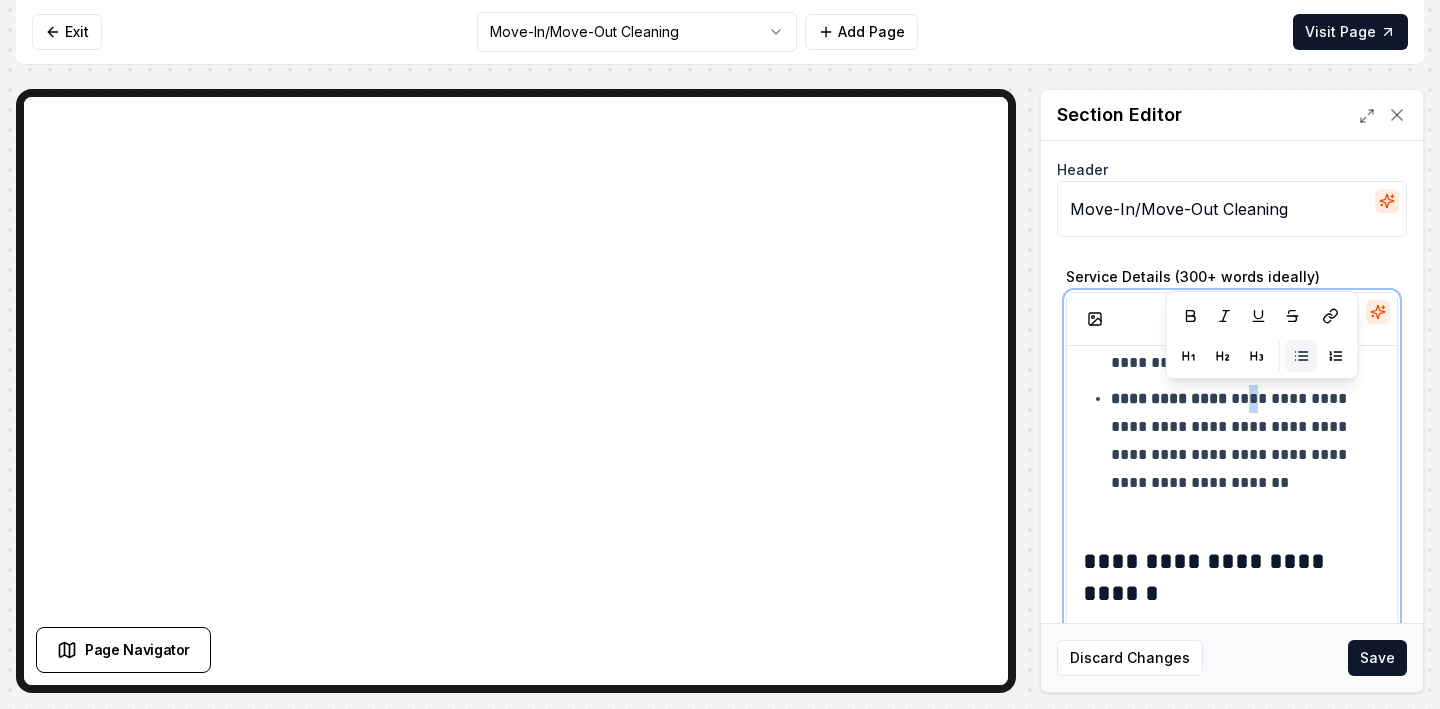 click on "**********" at bounding box center (1246, 441) 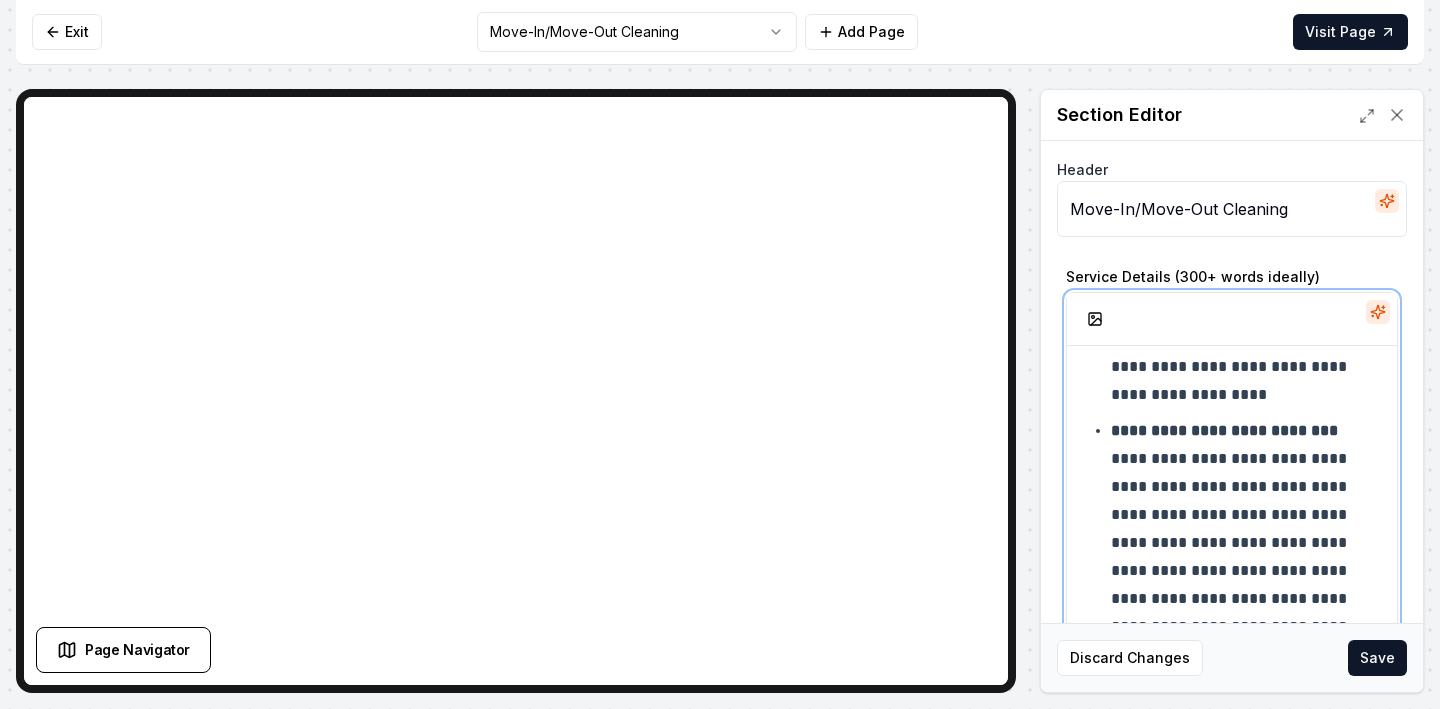 scroll, scrollTop: 1263, scrollLeft: 0, axis: vertical 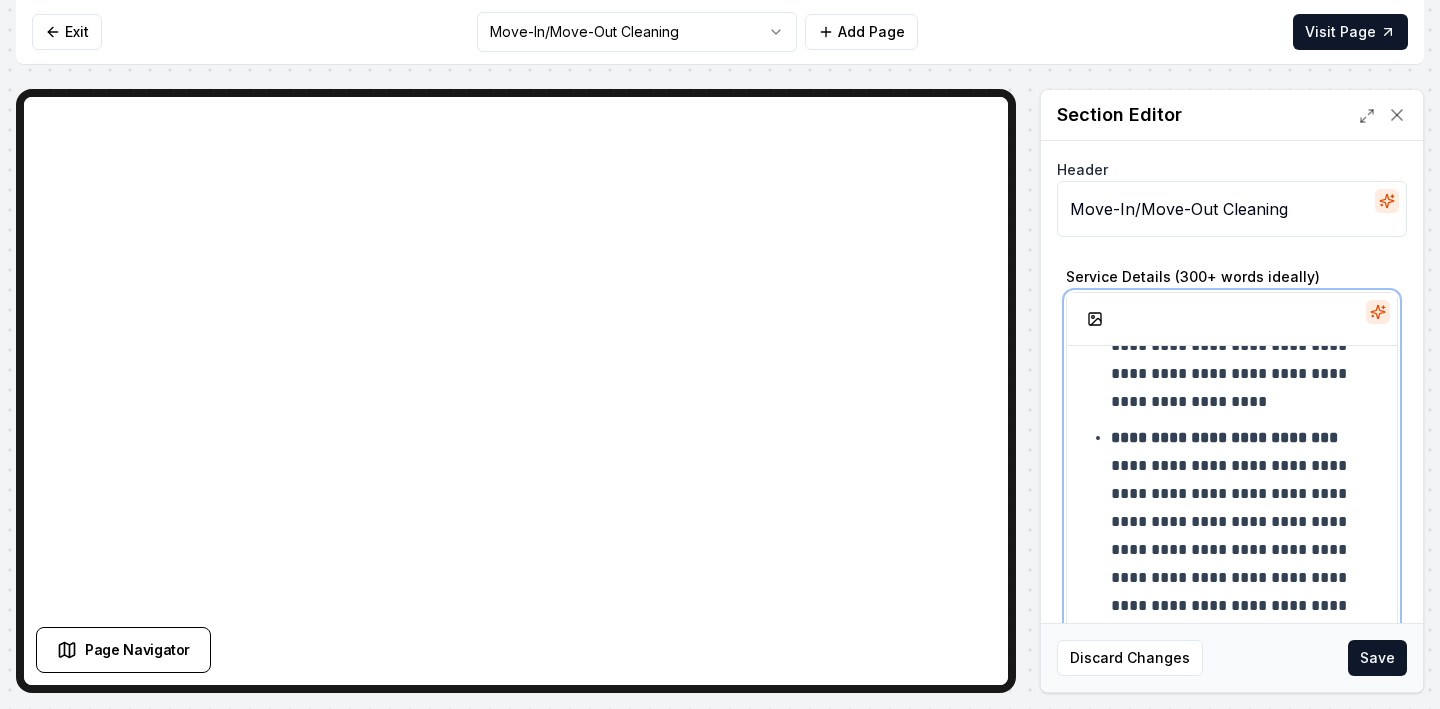 click on "**********" at bounding box center (1246, 564) 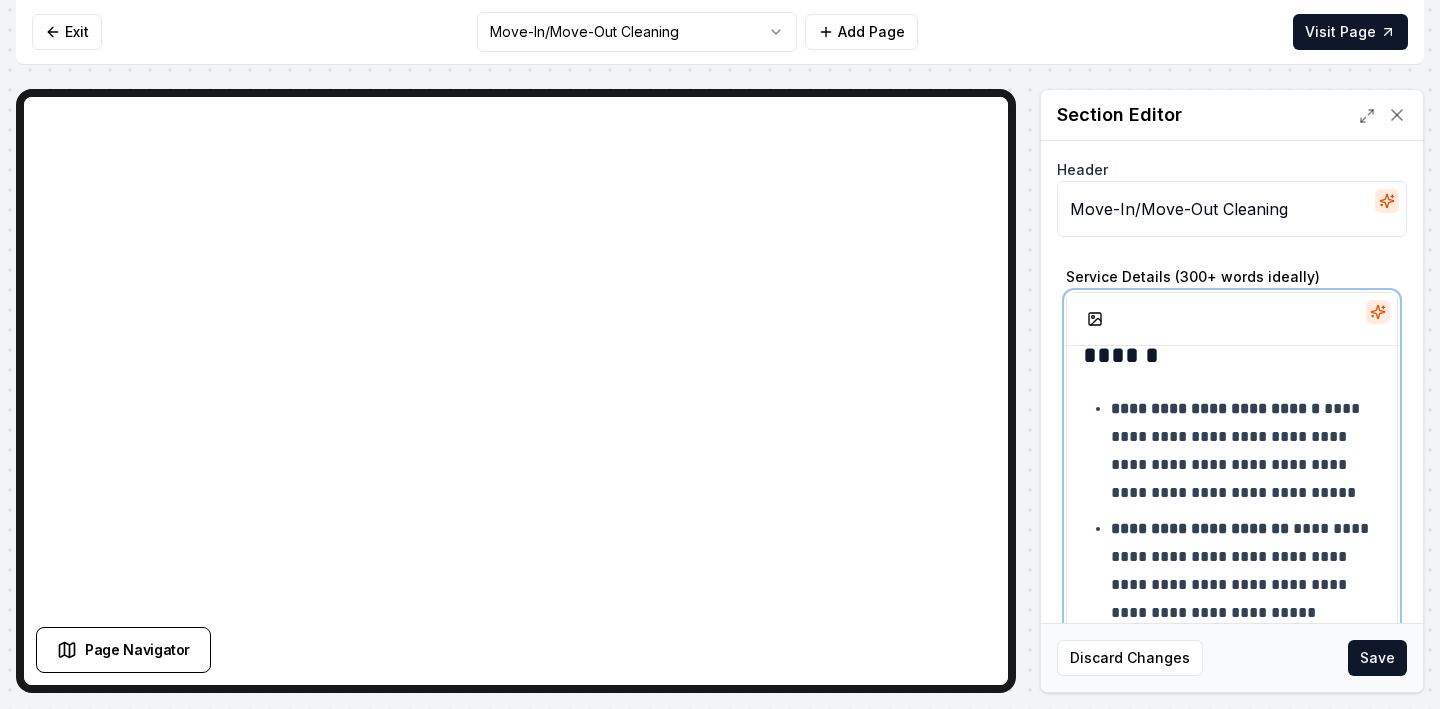 scroll, scrollTop: 1788, scrollLeft: 0, axis: vertical 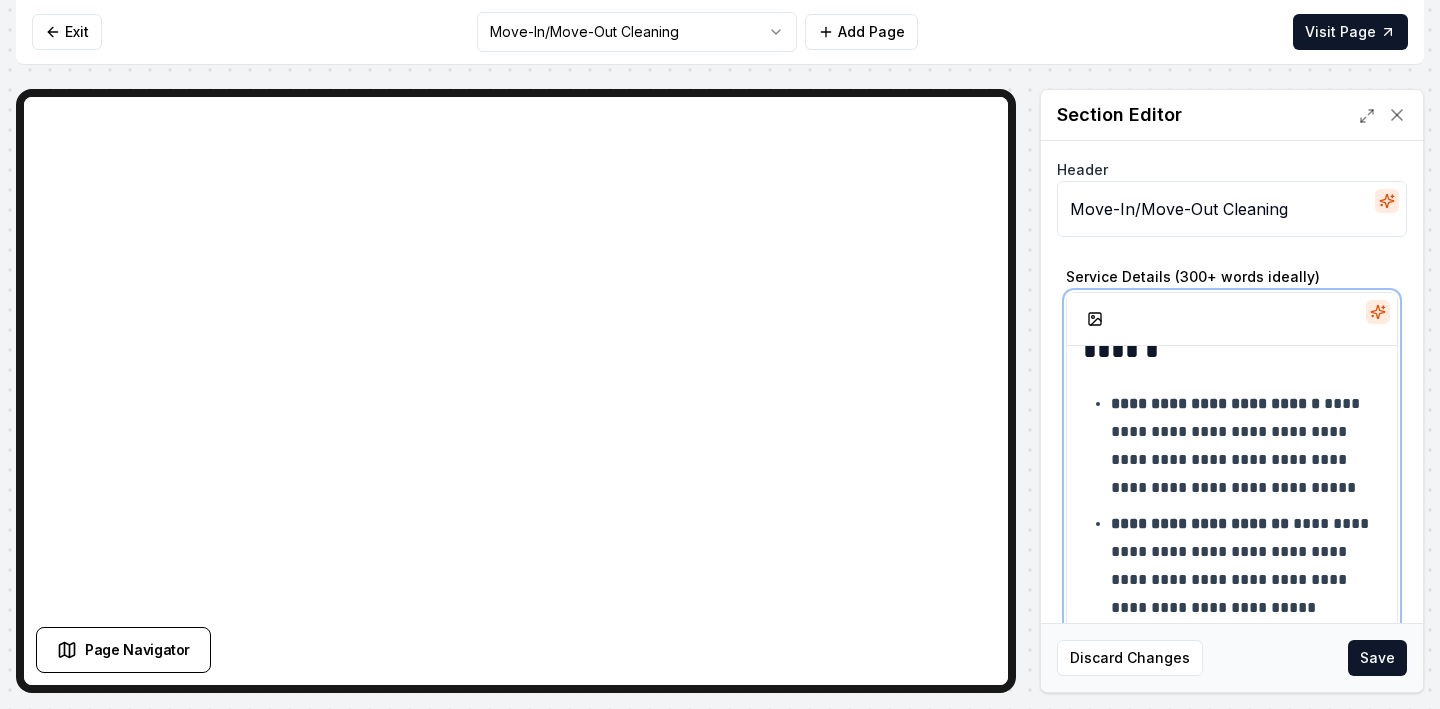 click on "**********" at bounding box center [1246, 446] 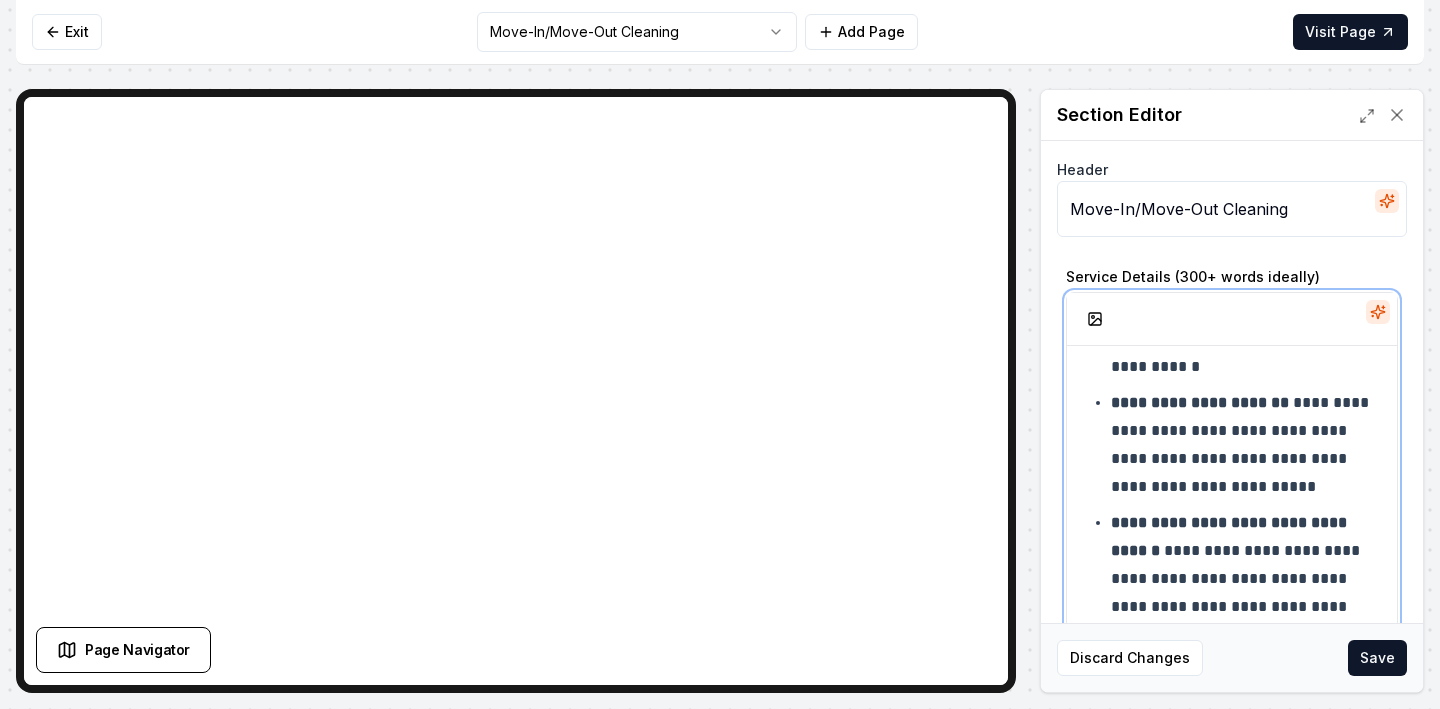 scroll, scrollTop: 1942, scrollLeft: 0, axis: vertical 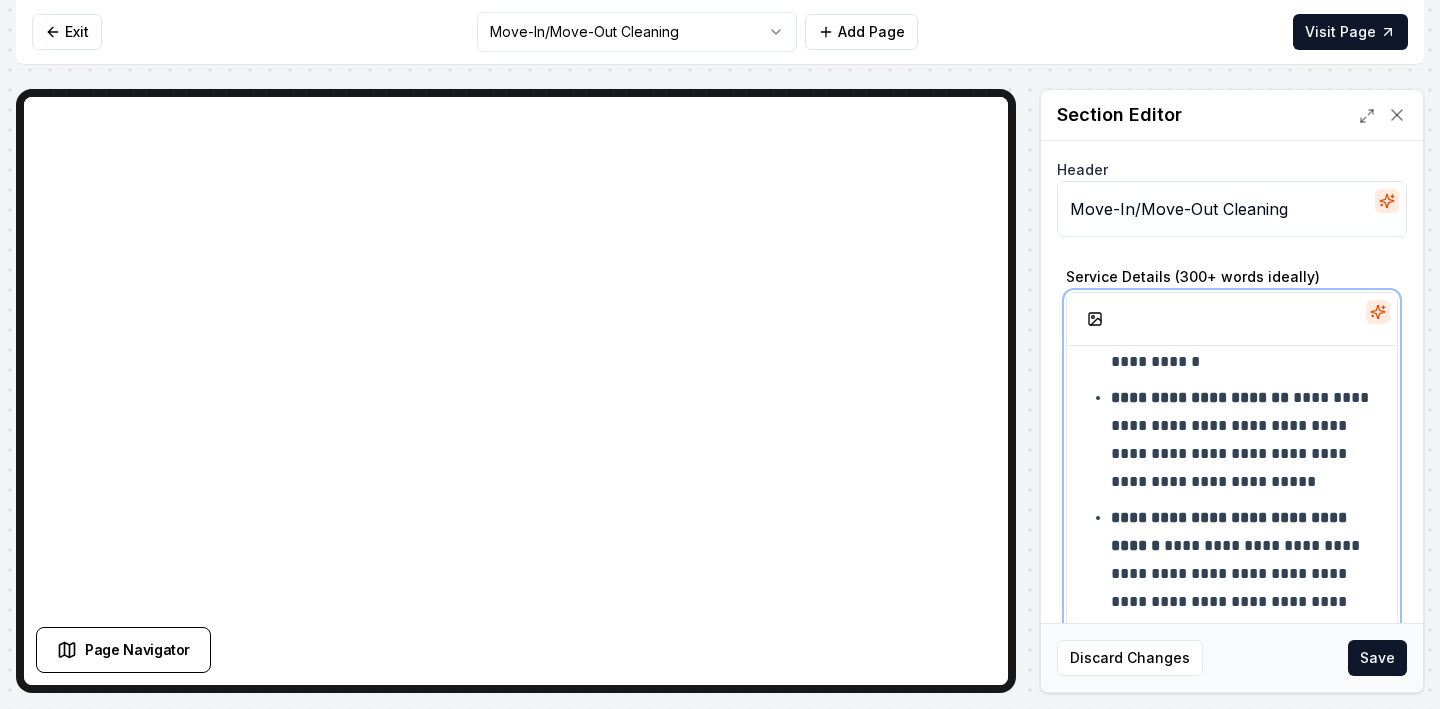 click on "**********" at bounding box center (1246, 440) 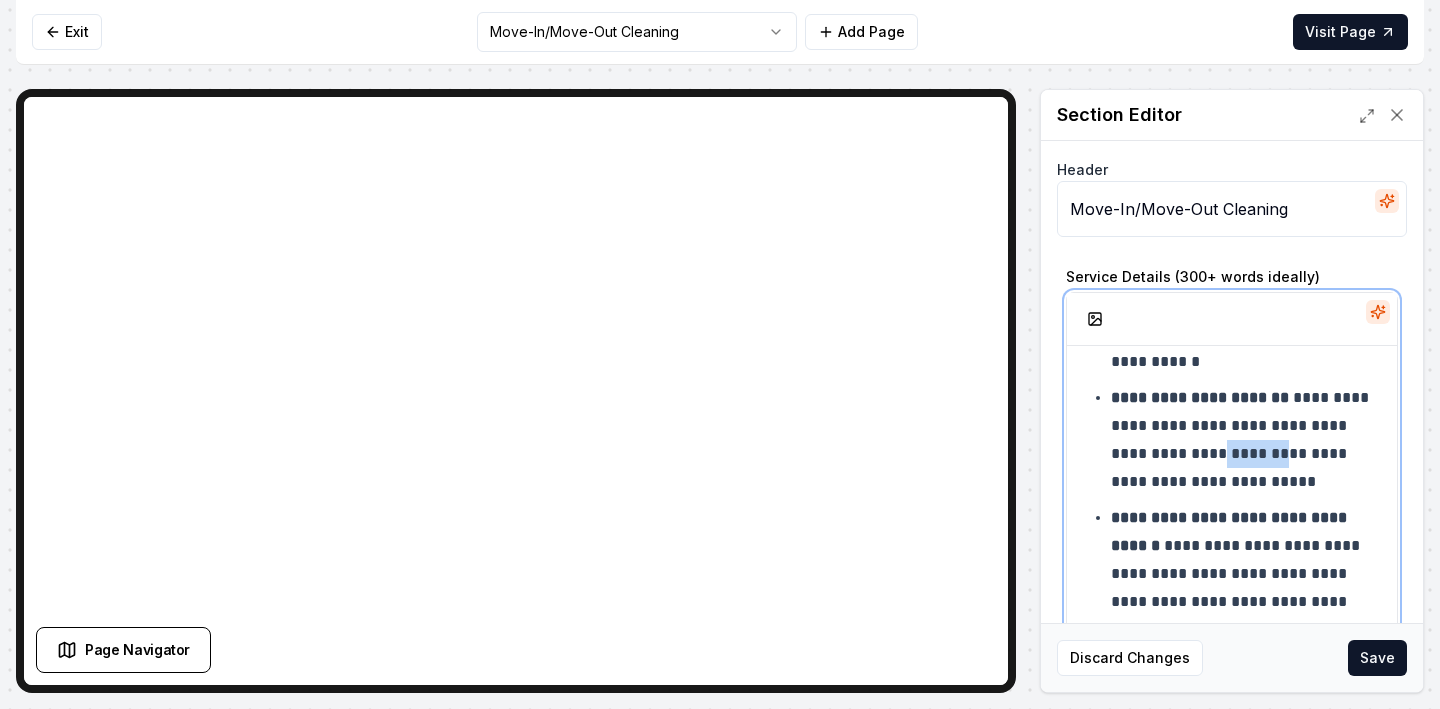 click on "**********" at bounding box center [1246, 440] 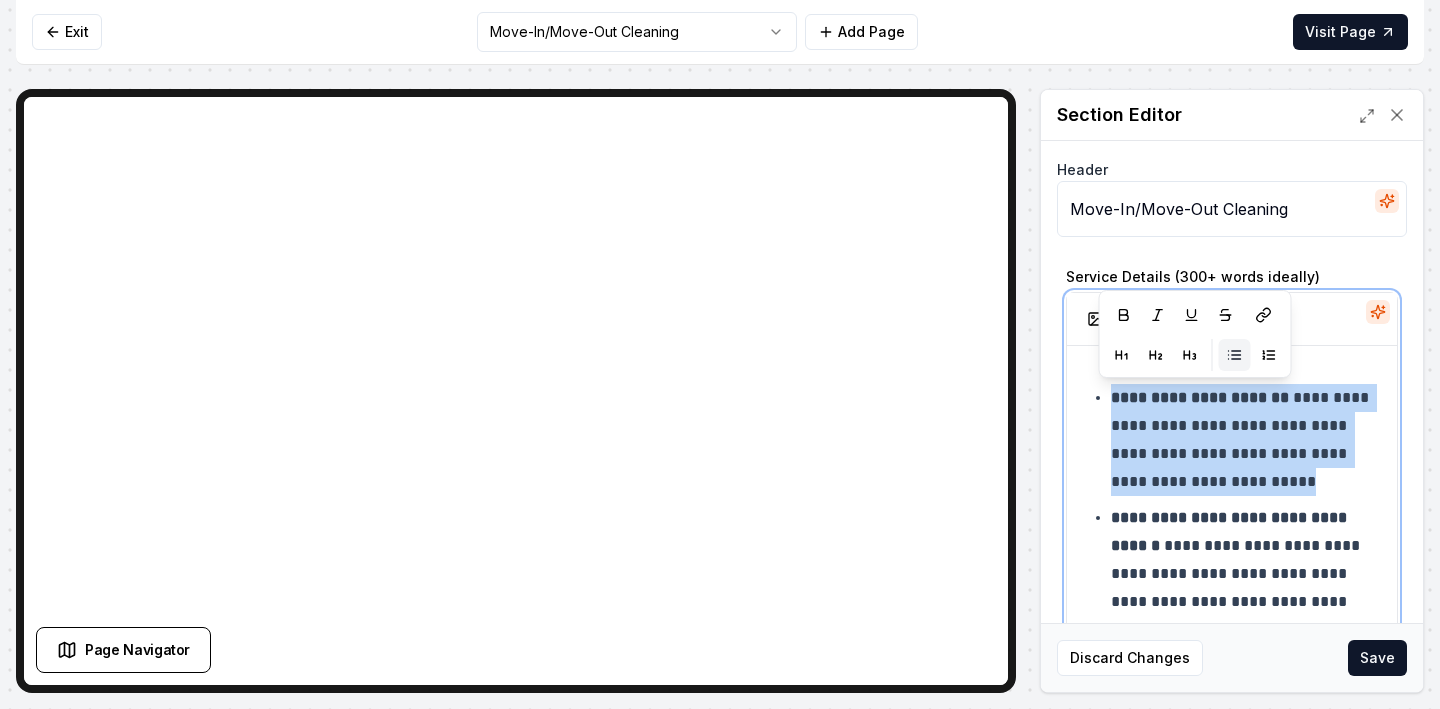 click on "**********" at bounding box center [1246, 440] 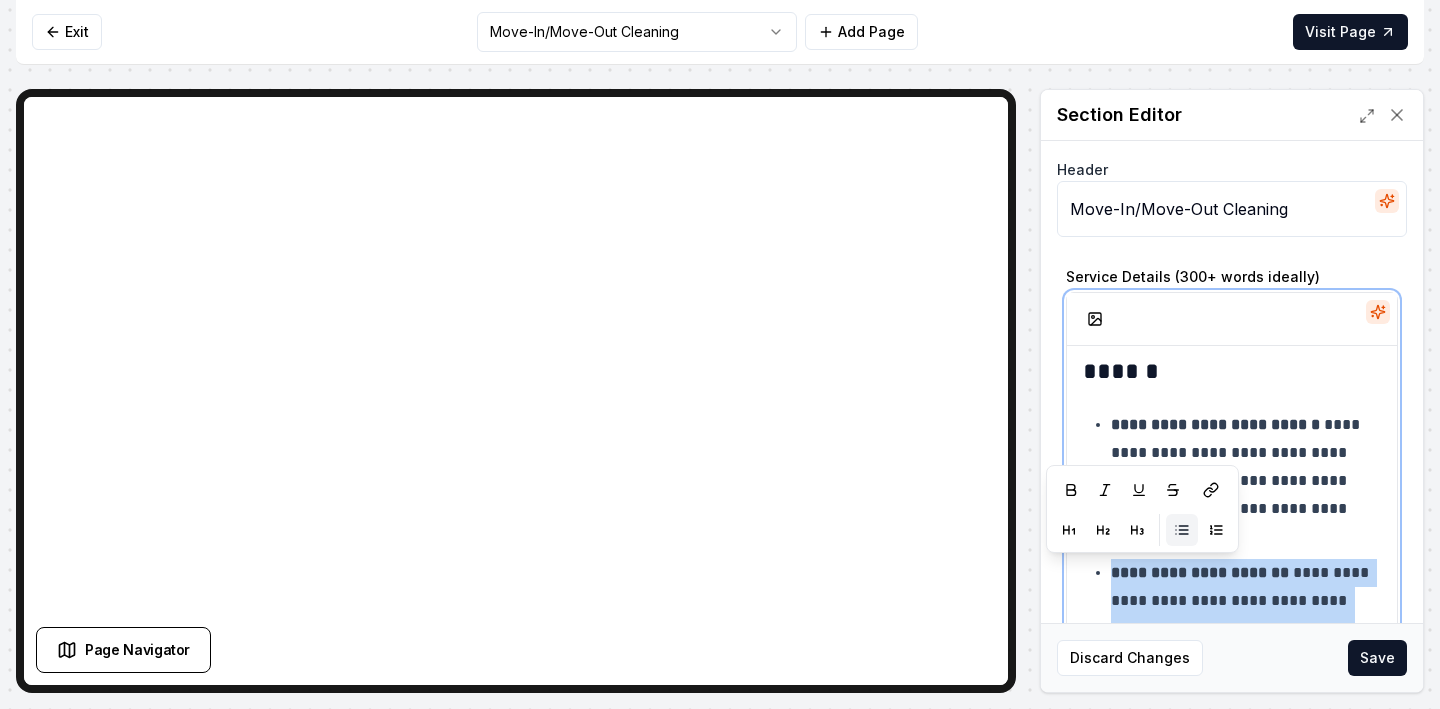 click on "**********" at bounding box center [1246, 481] 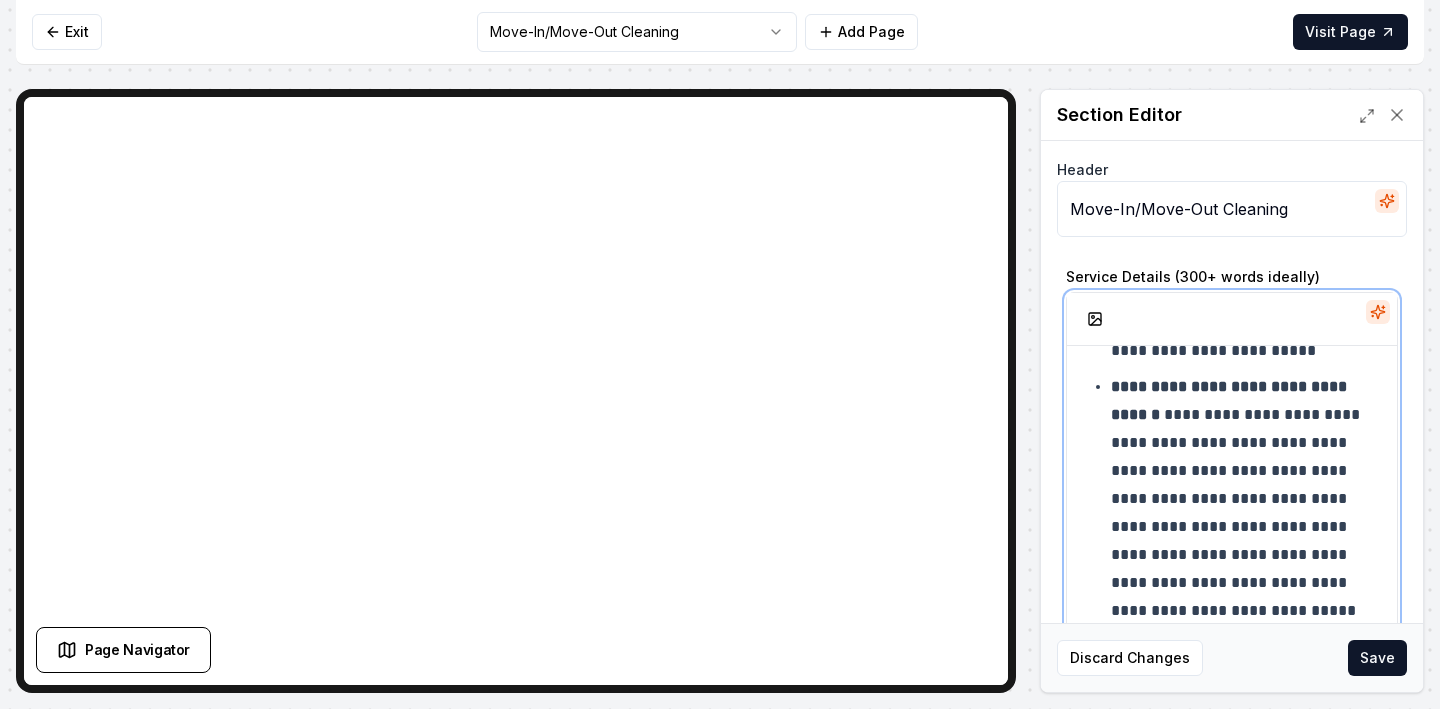 scroll, scrollTop: 2117, scrollLeft: 0, axis: vertical 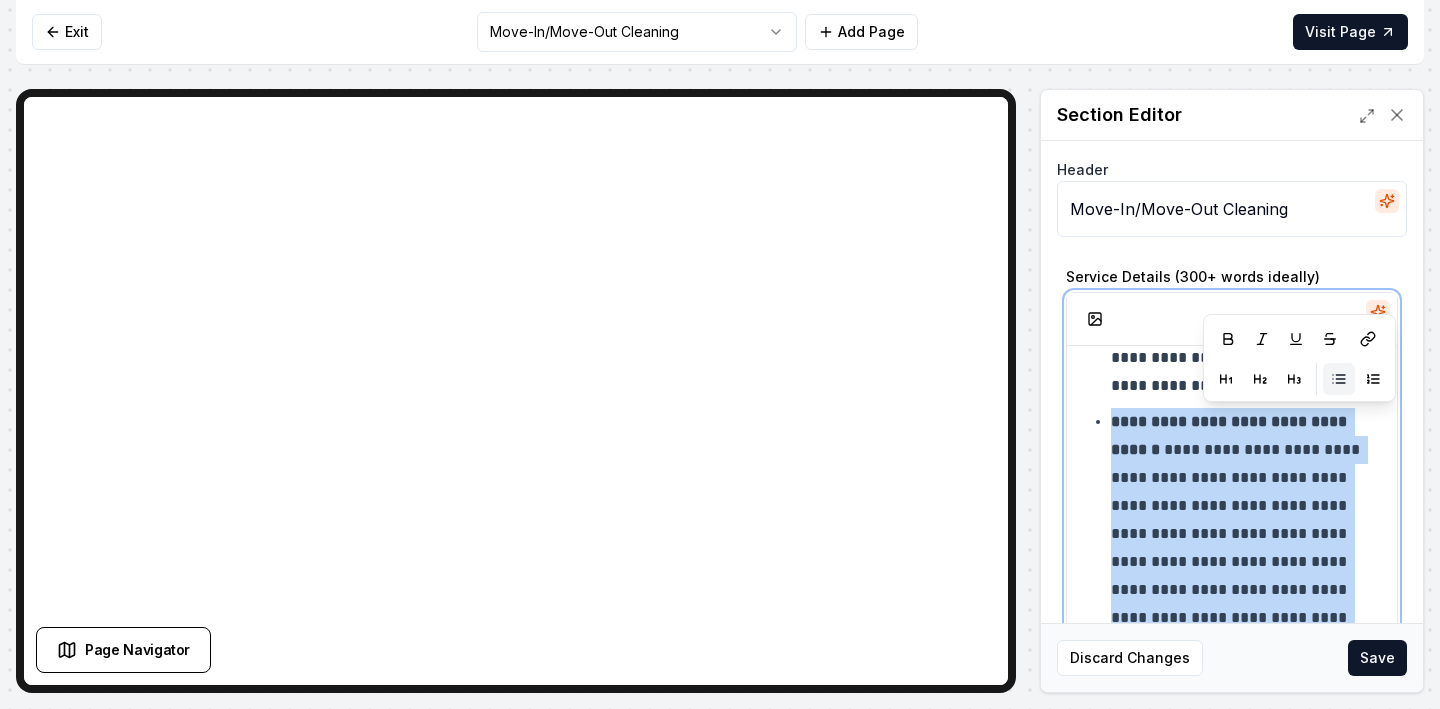 drag, startPoint x: 1344, startPoint y: 565, endPoint x: 1103, endPoint y: 418, distance: 282.29416 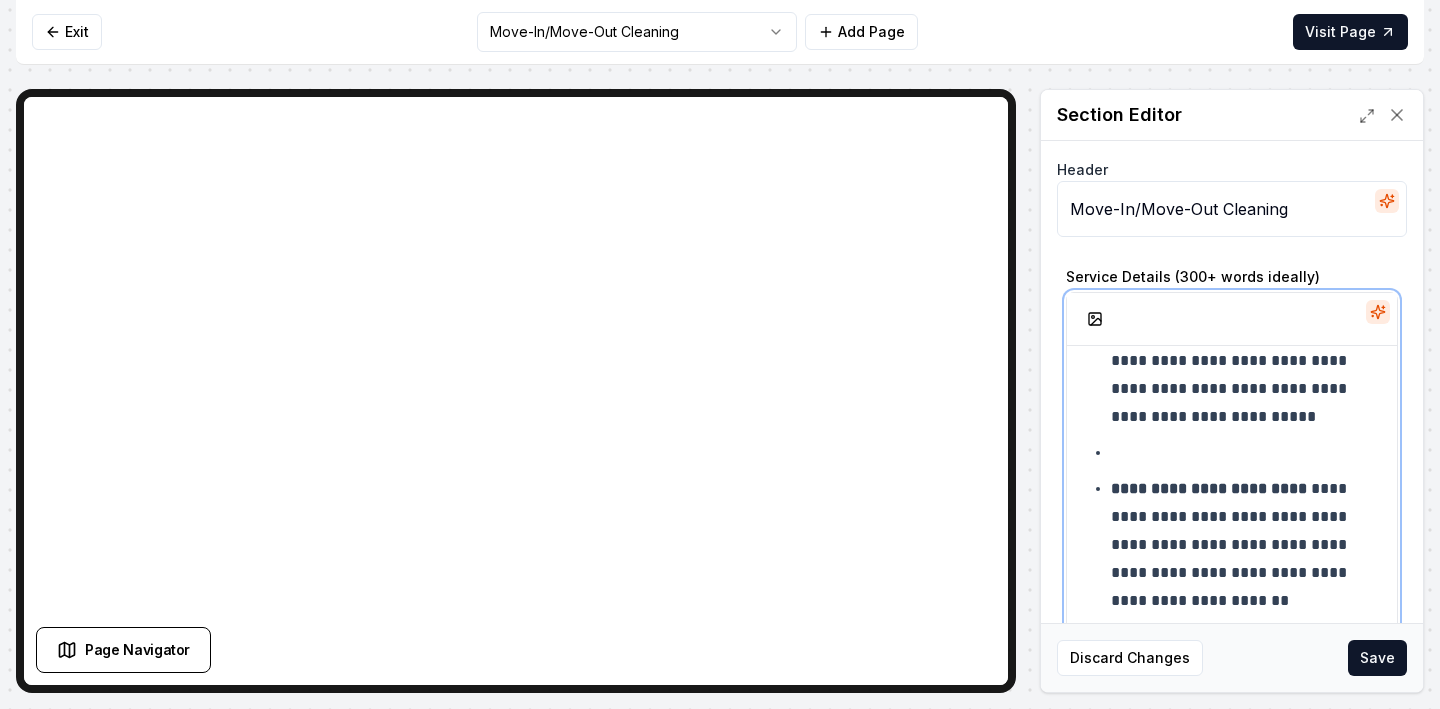 scroll, scrollTop: 1979, scrollLeft: 0, axis: vertical 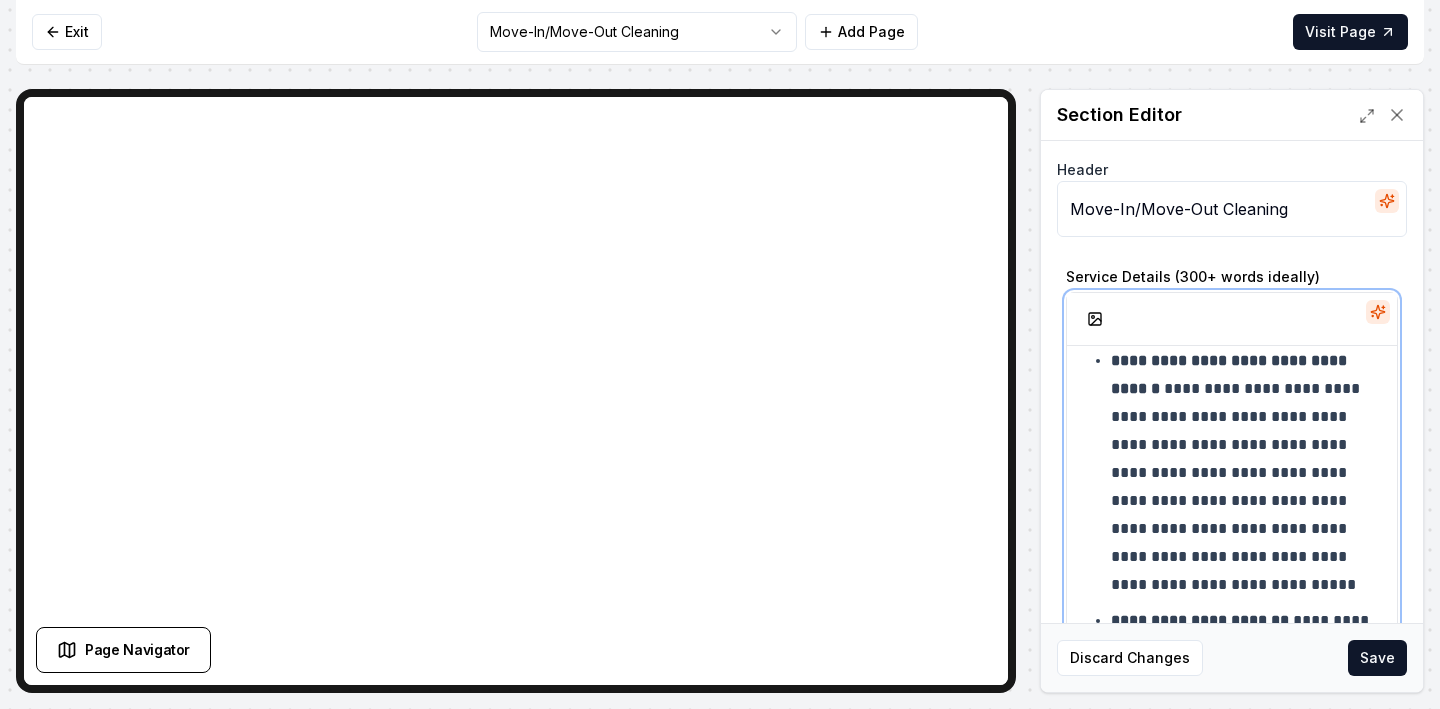 click on "**********" at bounding box center [1246, 473] 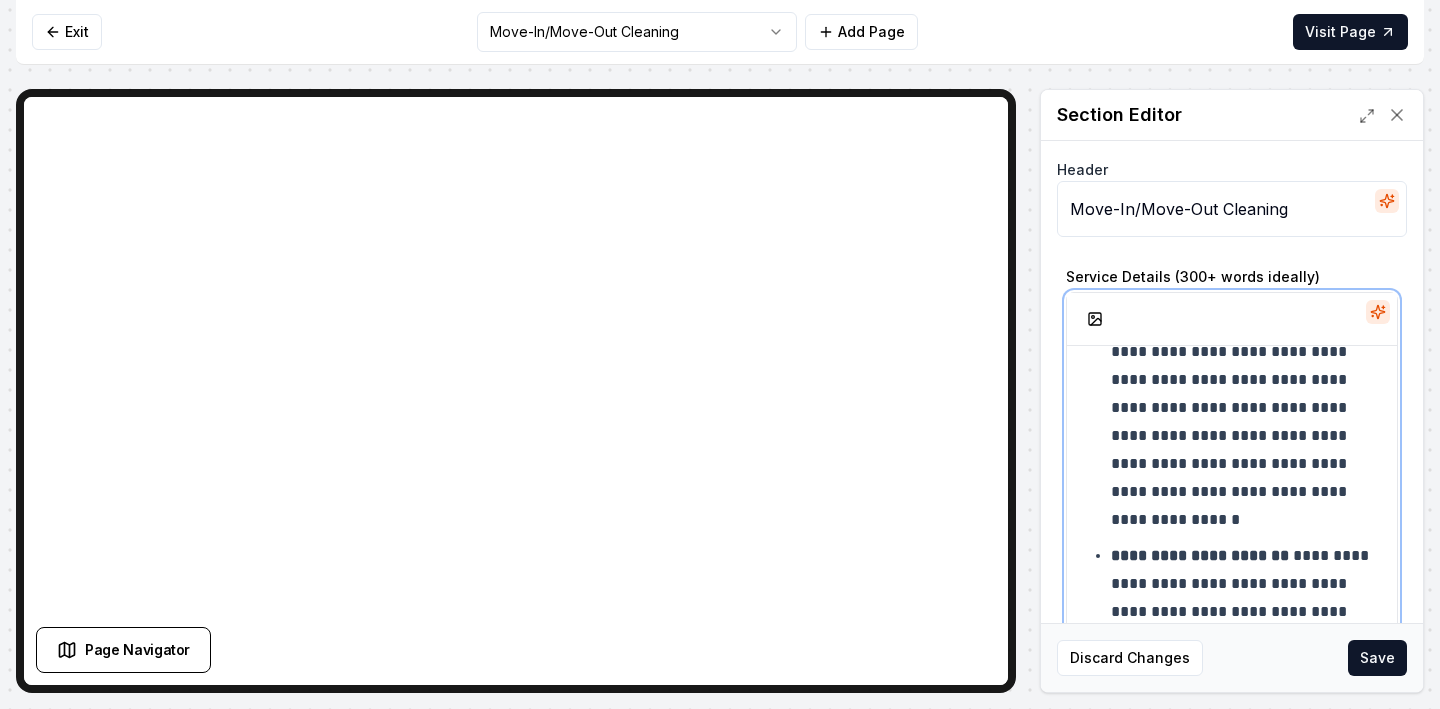 scroll, scrollTop: 2076, scrollLeft: 0, axis: vertical 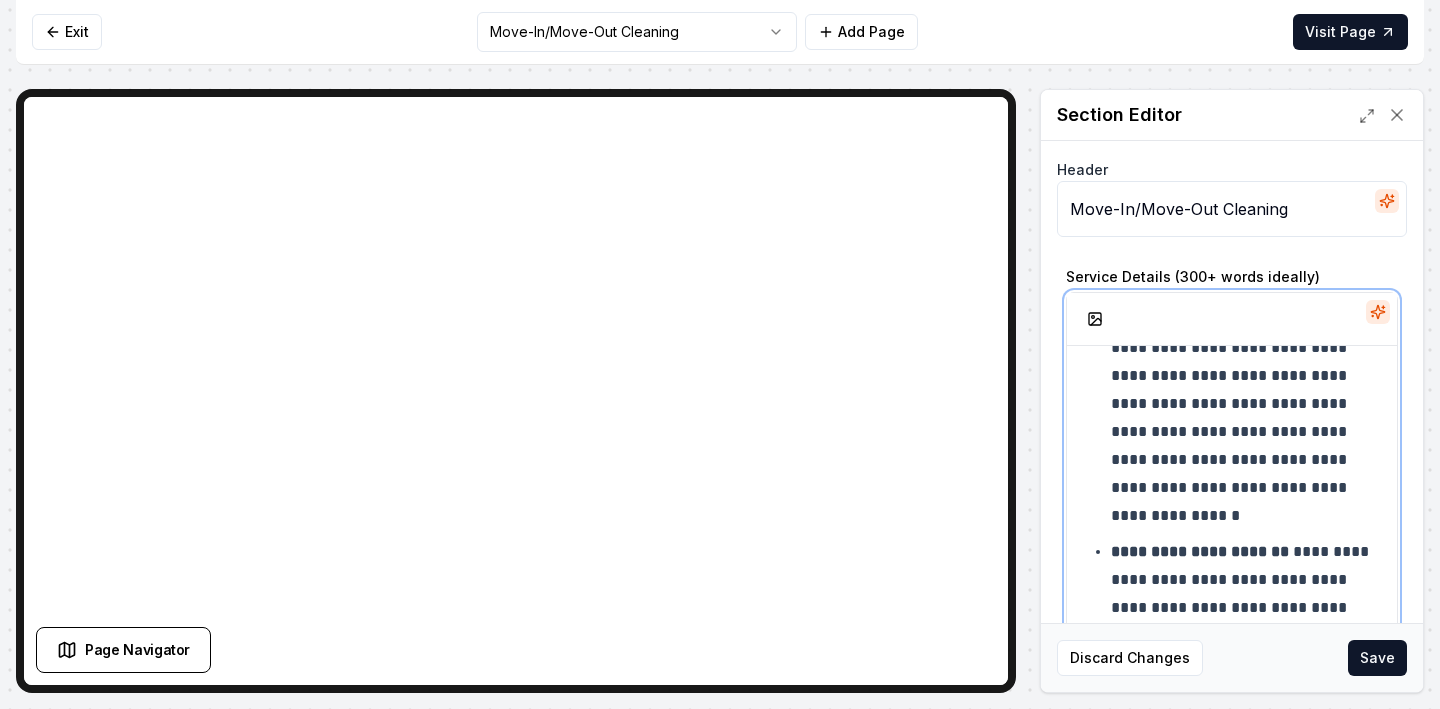 click on "**********" at bounding box center (1246, 390) 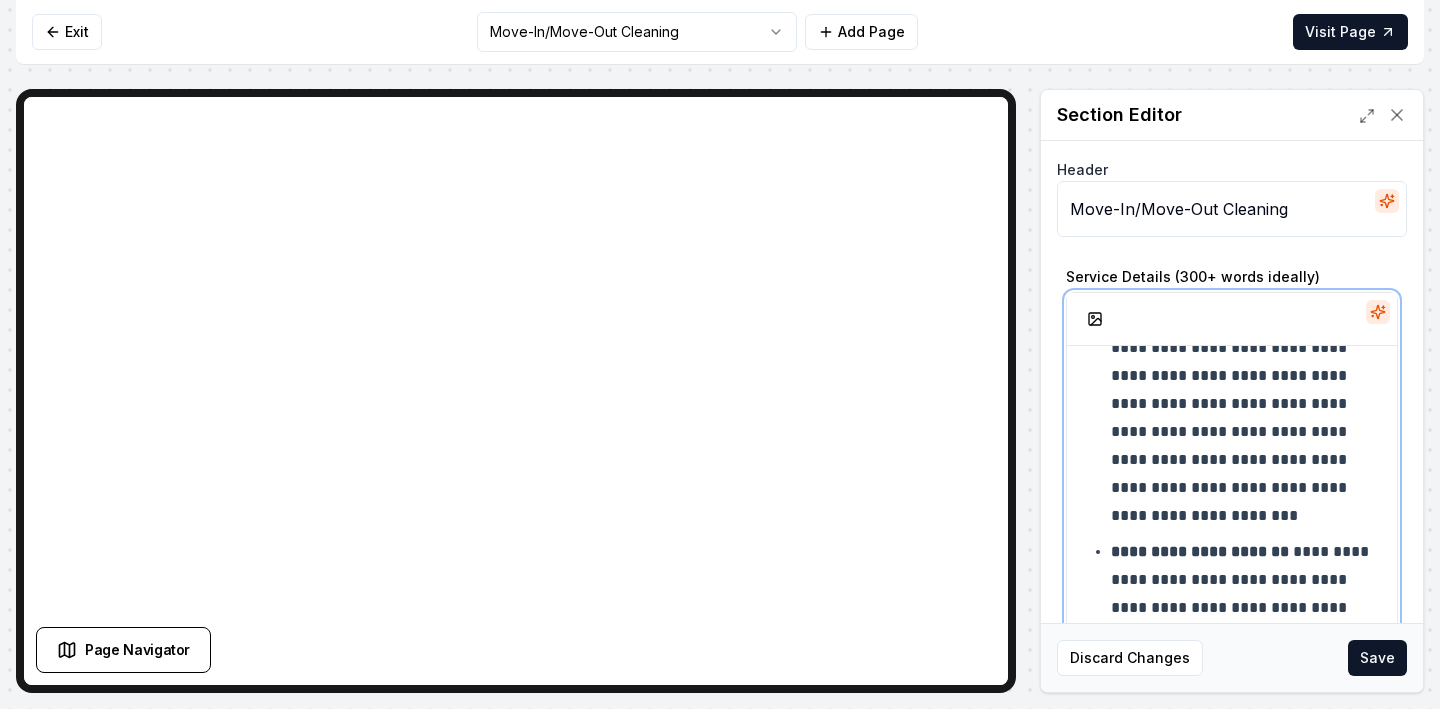 click on "**********" at bounding box center [1246, 390] 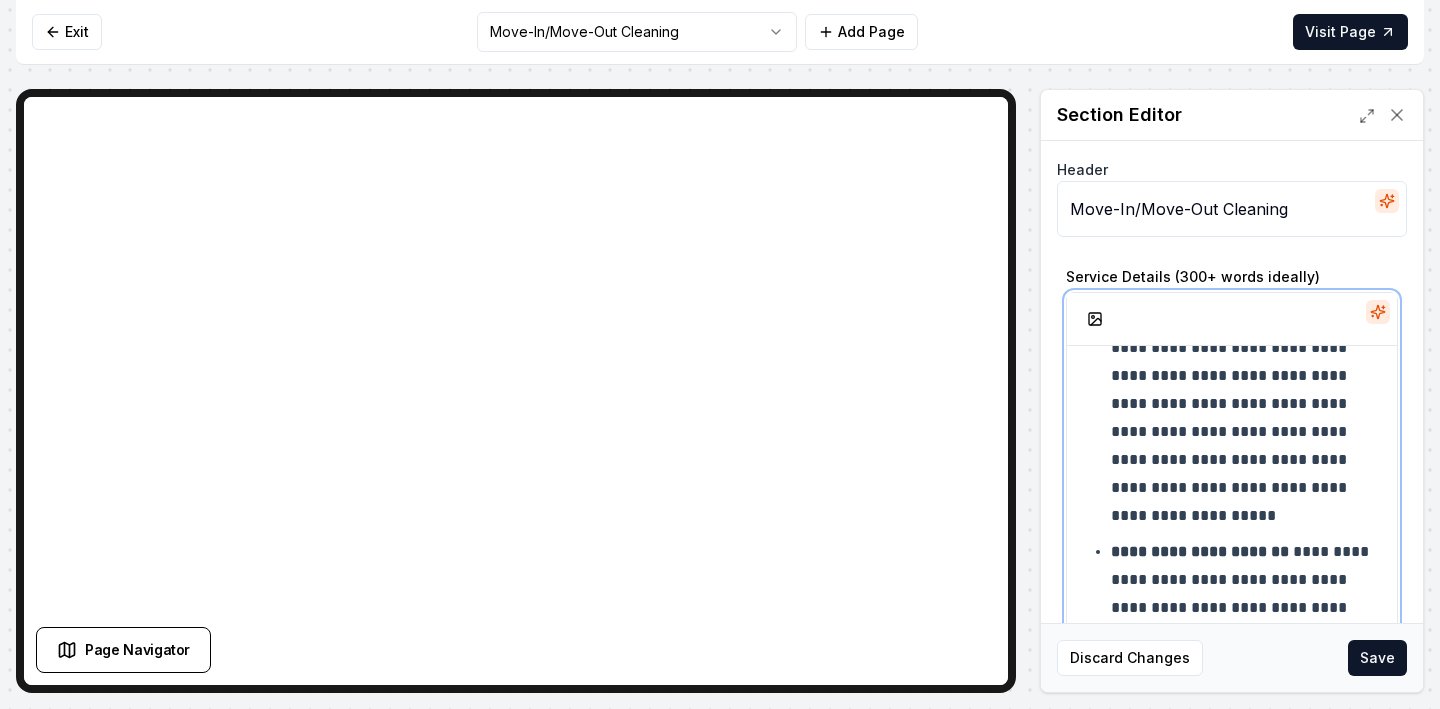 click on "**********" at bounding box center (1246, 390) 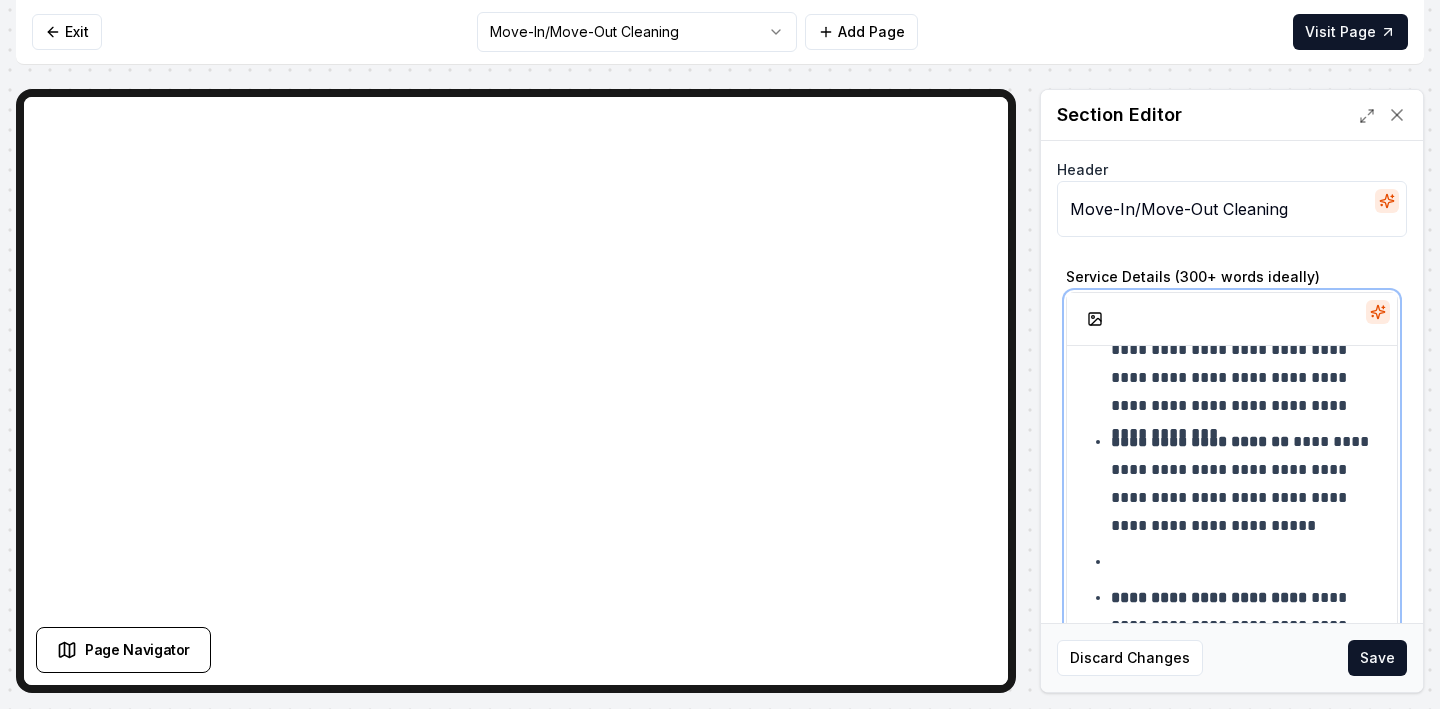 scroll, scrollTop: 2188, scrollLeft: 0, axis: vertical 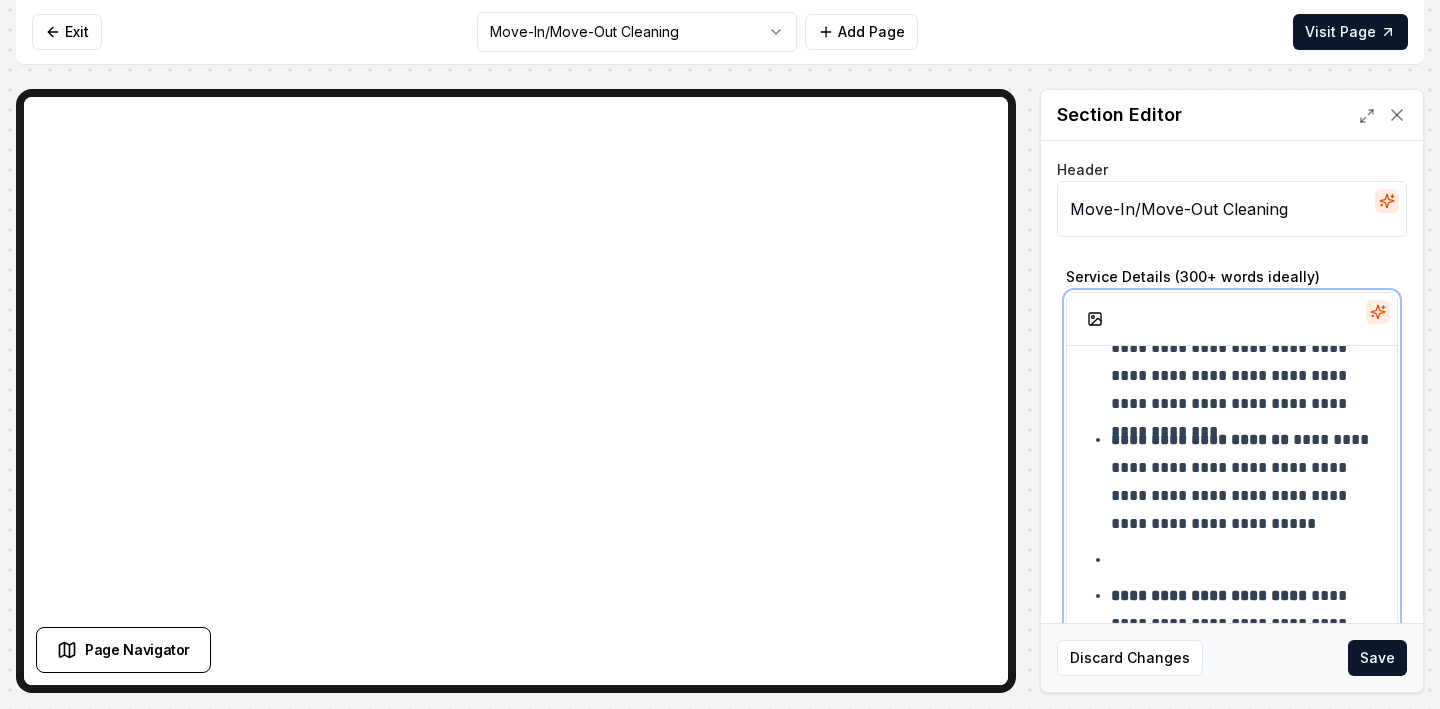click on "**********" at bounding box center [1232, 356] 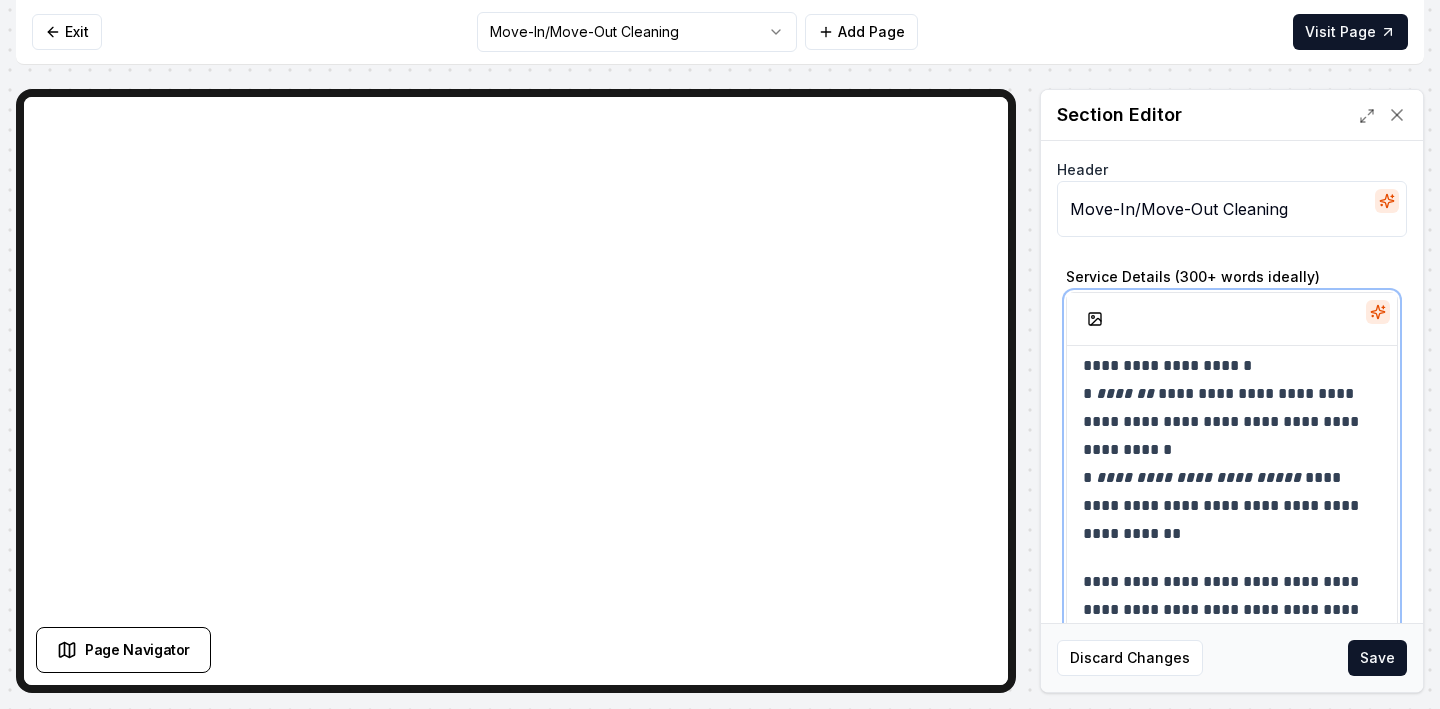 scroll, scrollTop: 2710, scrollLeft: 0, axis: vertical 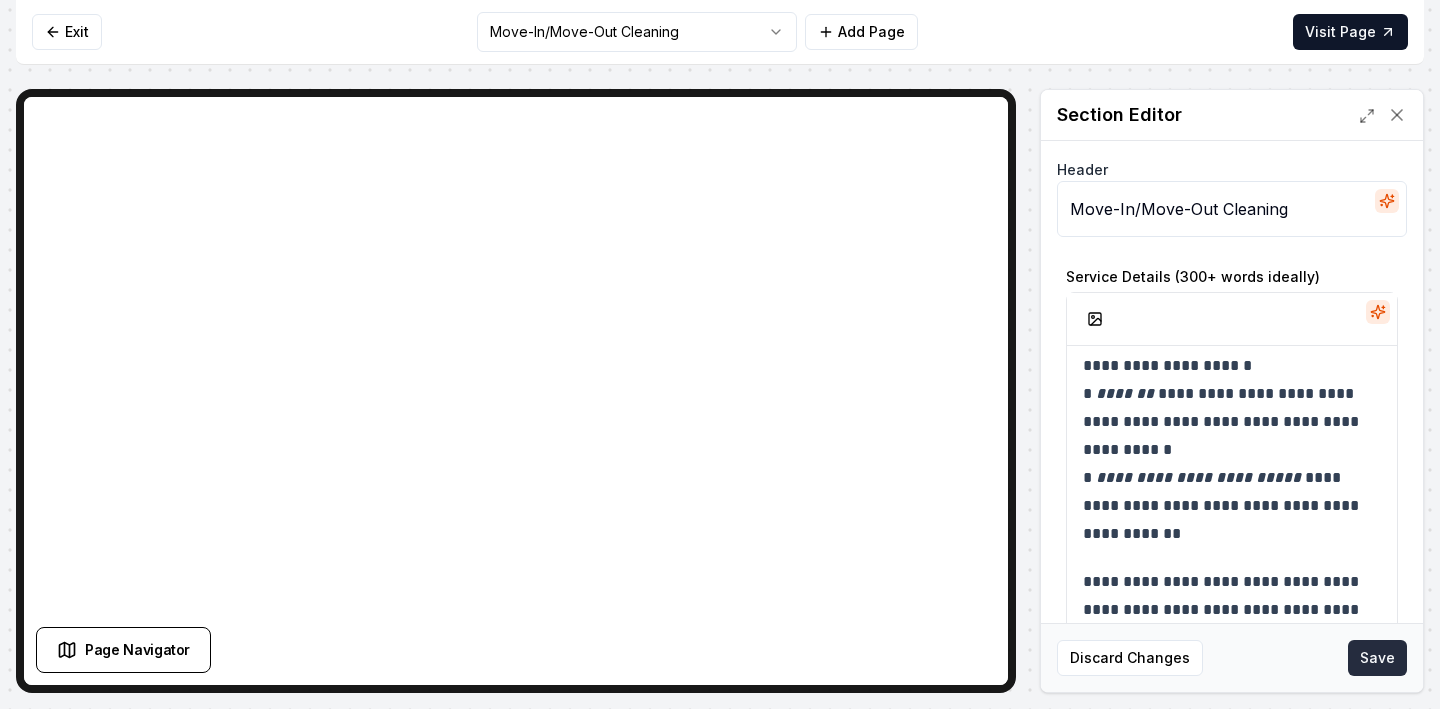 click on "Save" at bounding box center [1377, 658] 